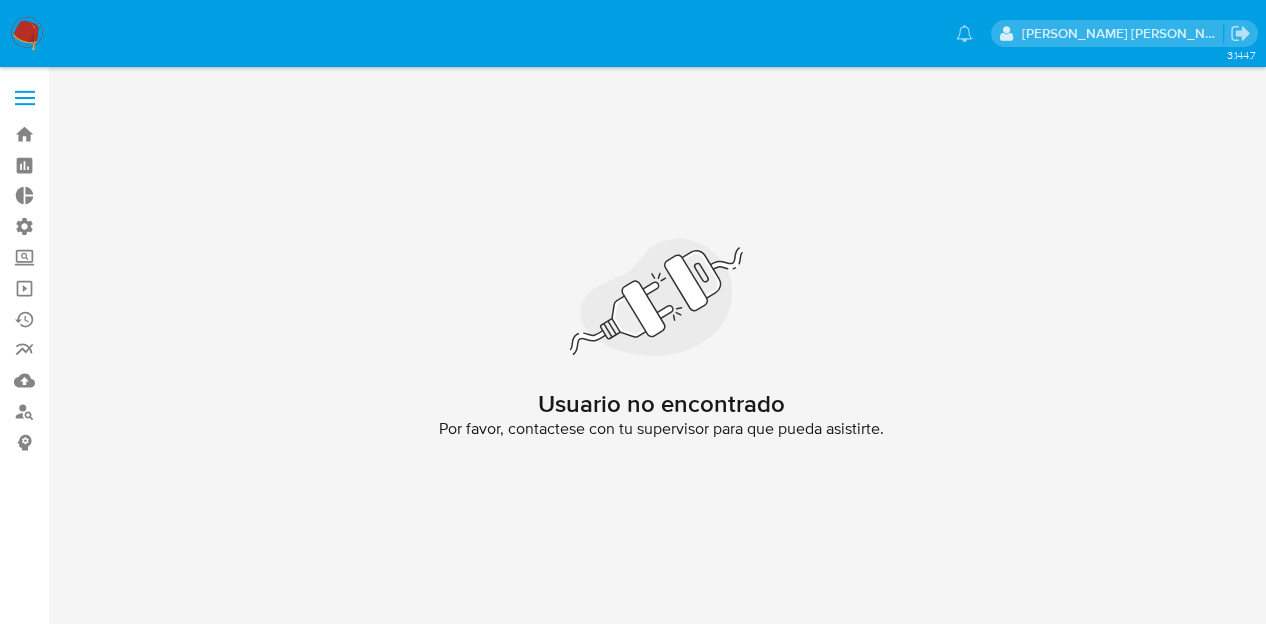 scroll, scrollTop: 0, scrollLeft: 0, axis: both 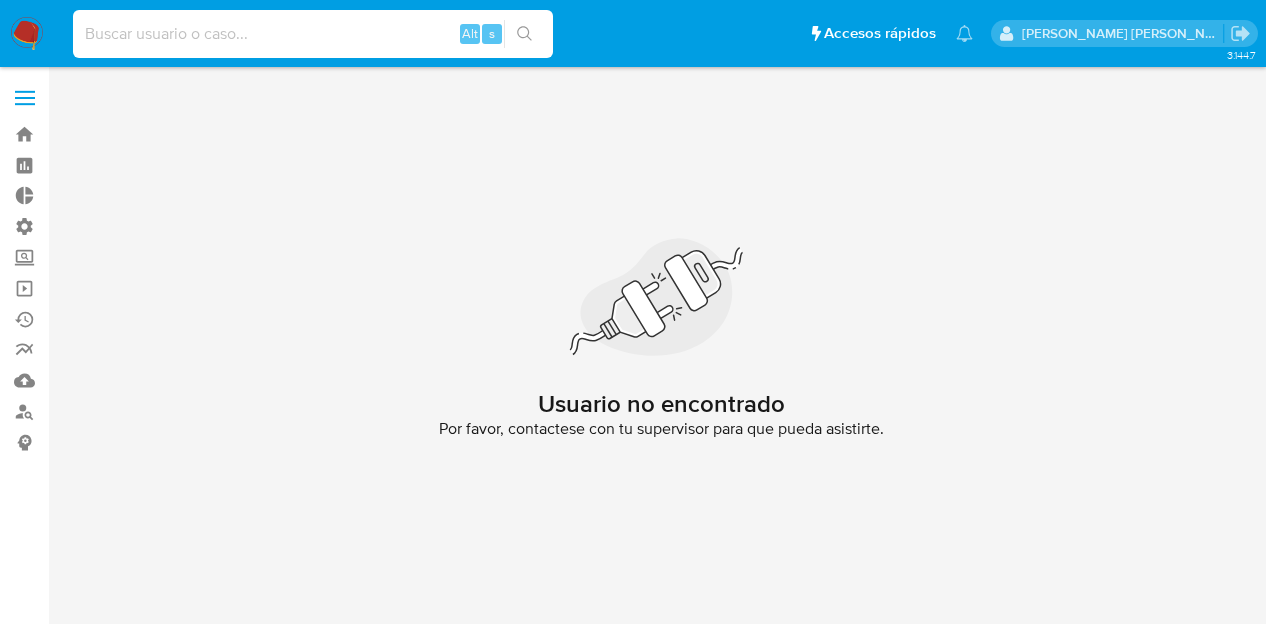 click at bounding box center [313, 34] 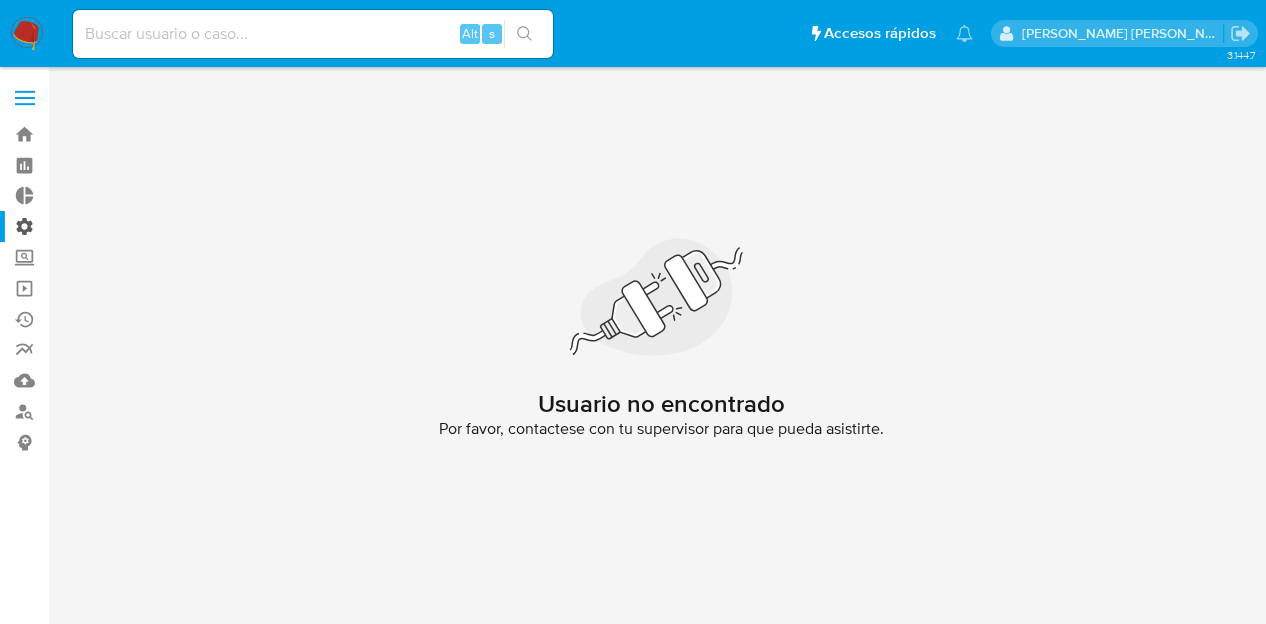 click on "Administración" at bounding box center [119, 226] 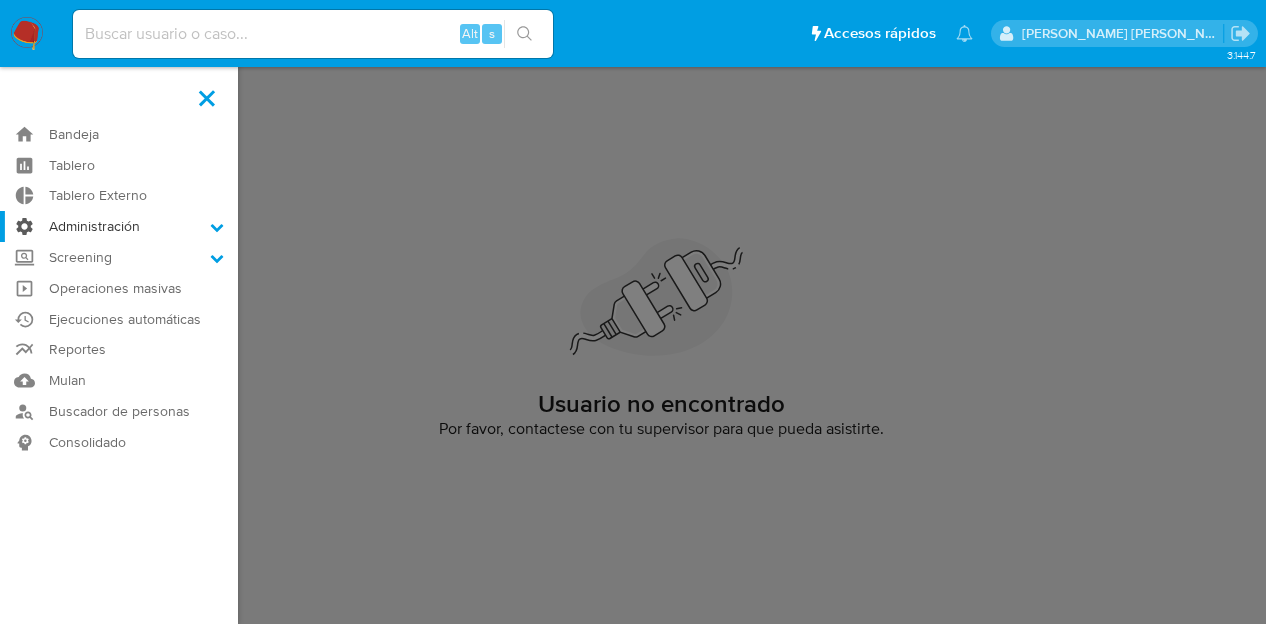 click on "Administración" at bounding box center (0, 0) 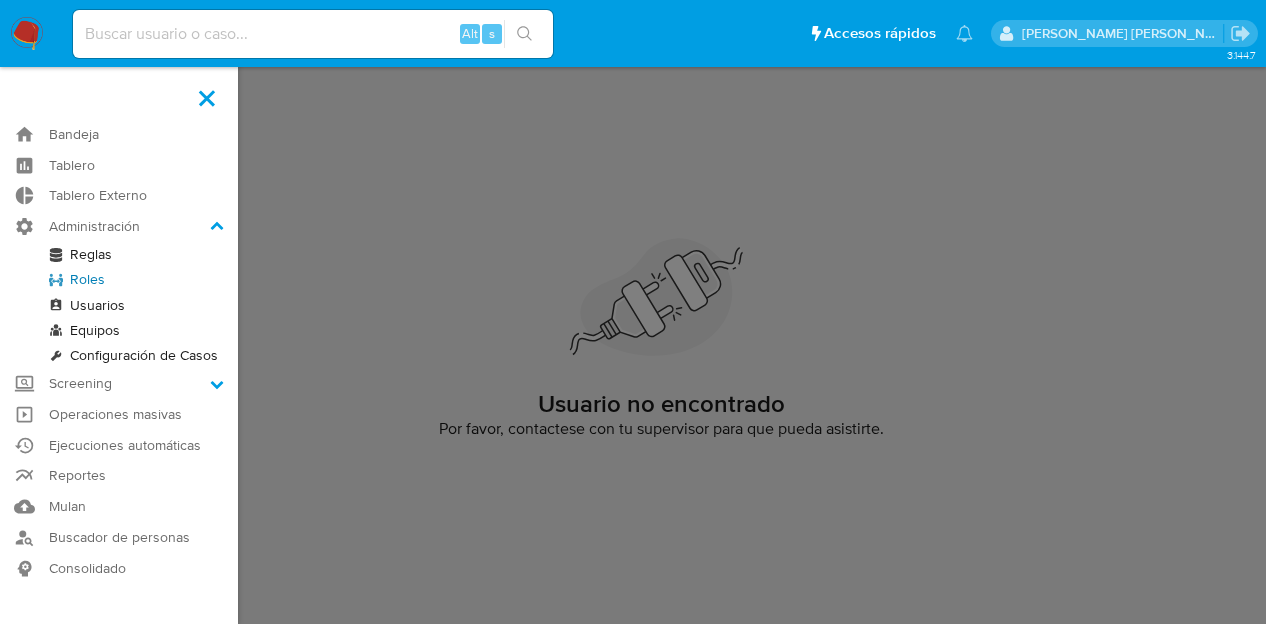 drag, startPoint x: 90, startPoint y: 275, endPoint x: 462, endPoint y: 308, distance: 373.46085 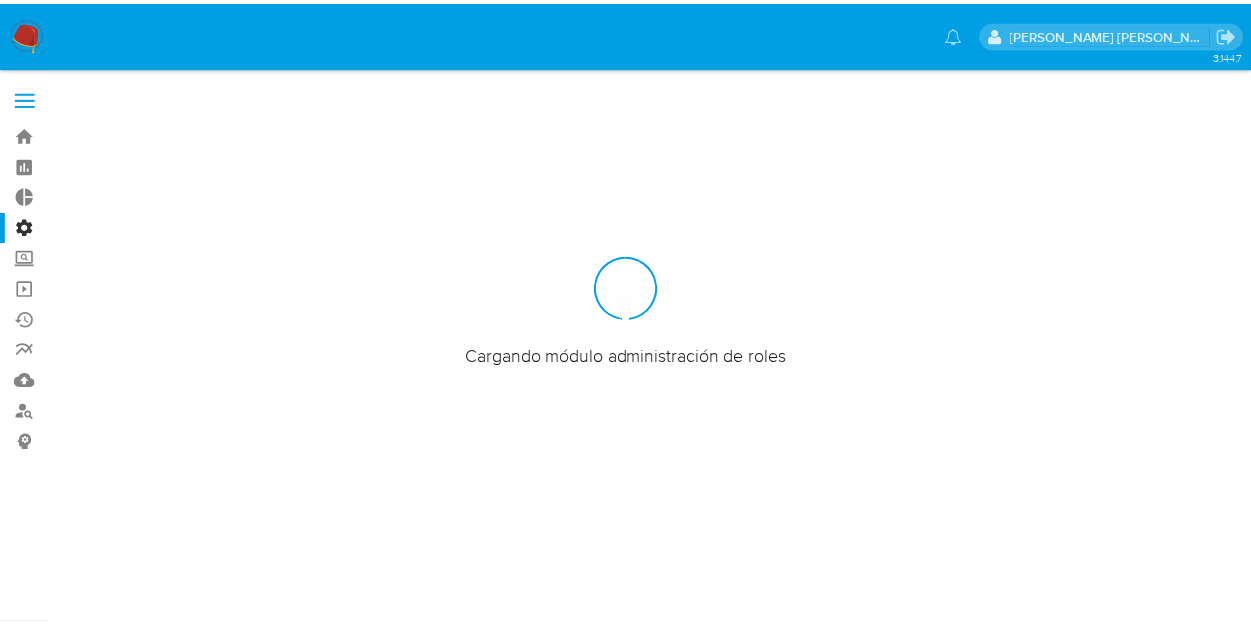 scroll, scrollTop: 0, scrollLeft: 0, axis: both 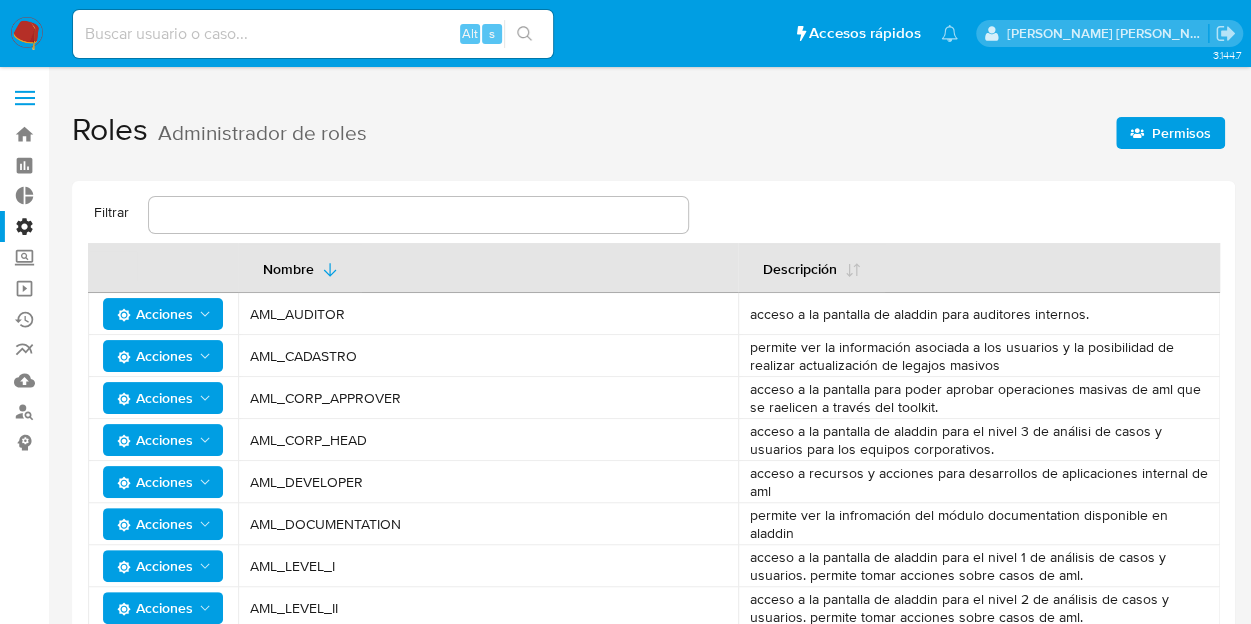 click on "Administración" at bounding box center [119, 226] 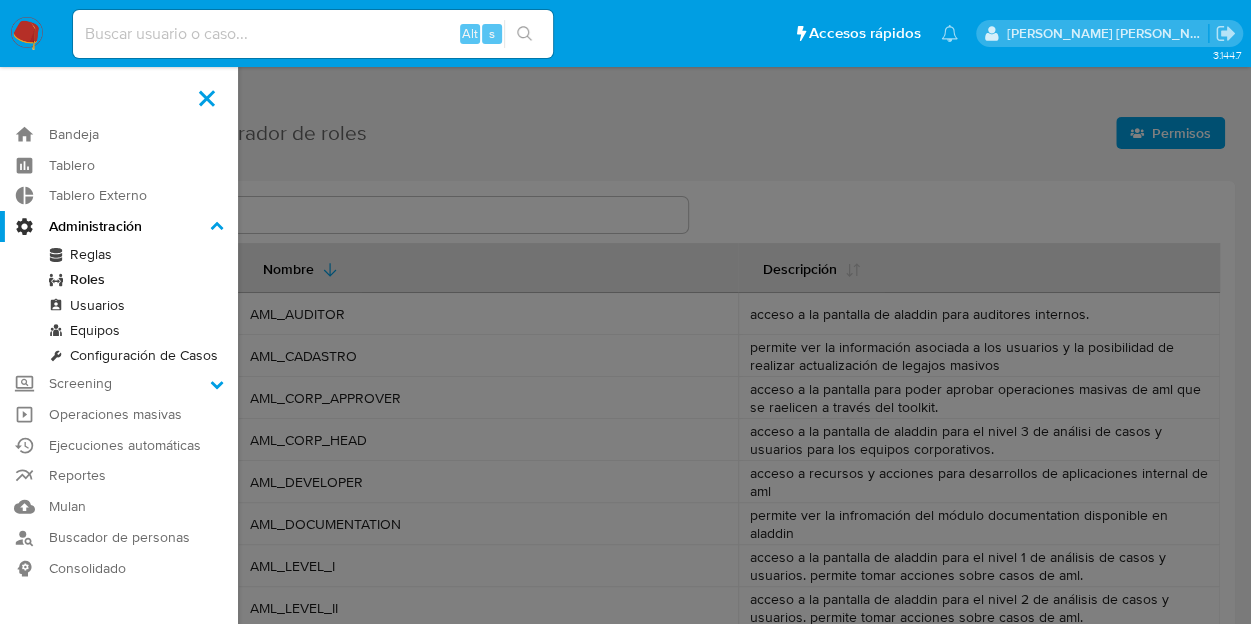 click on "Administración" at bounding box center [0, 0] 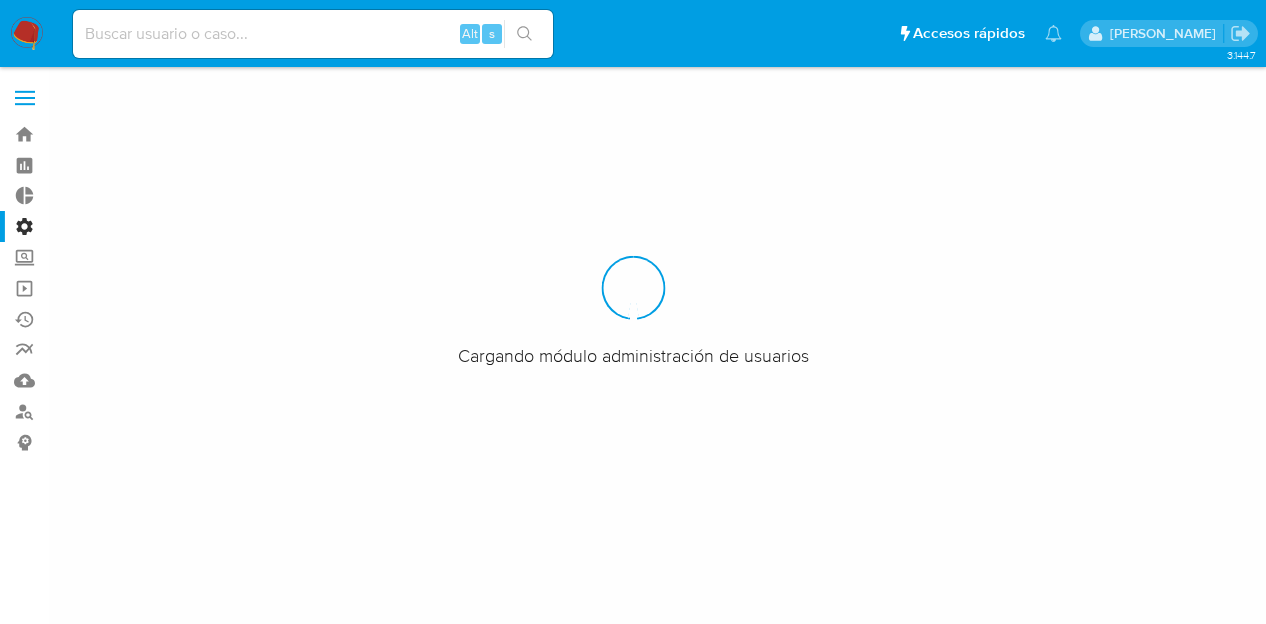 scroll, scrollTop: 0, scrollLeft: 0, axis: both 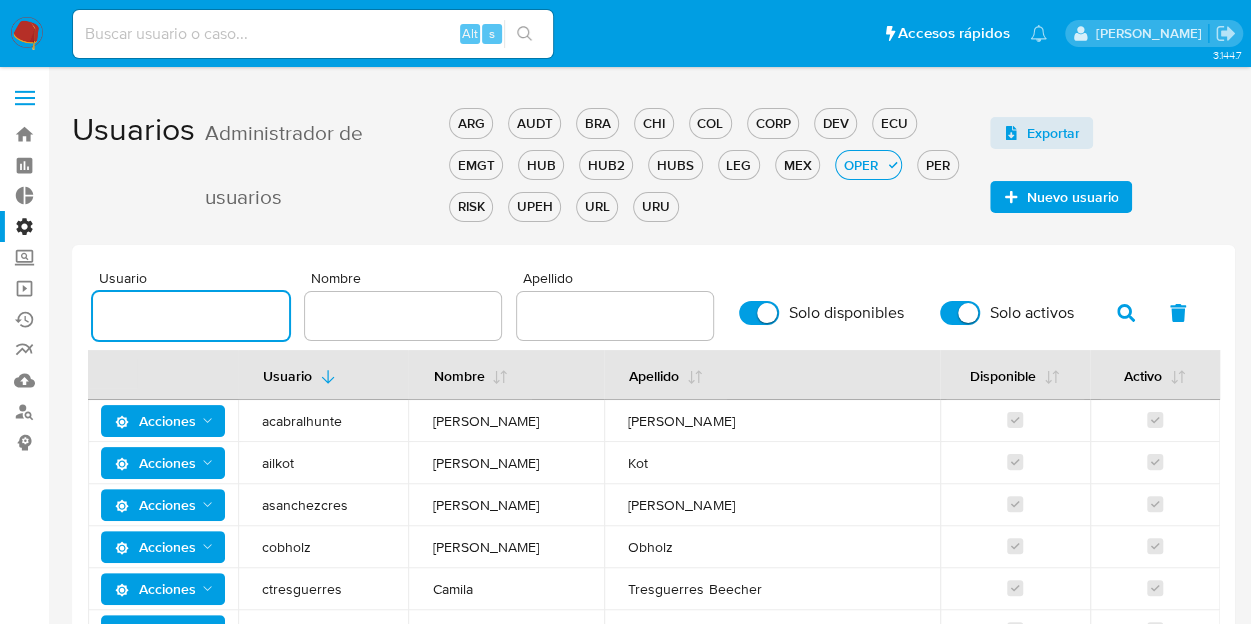 click at bounding box center (191, 316) 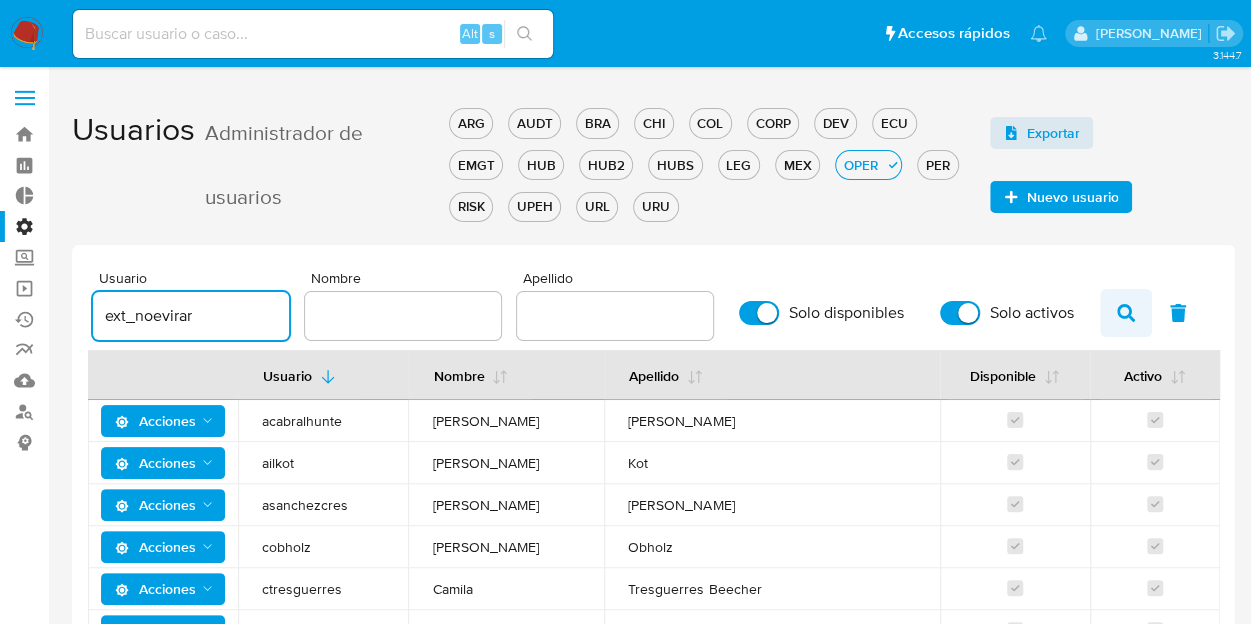 type on "ext_noevirar" 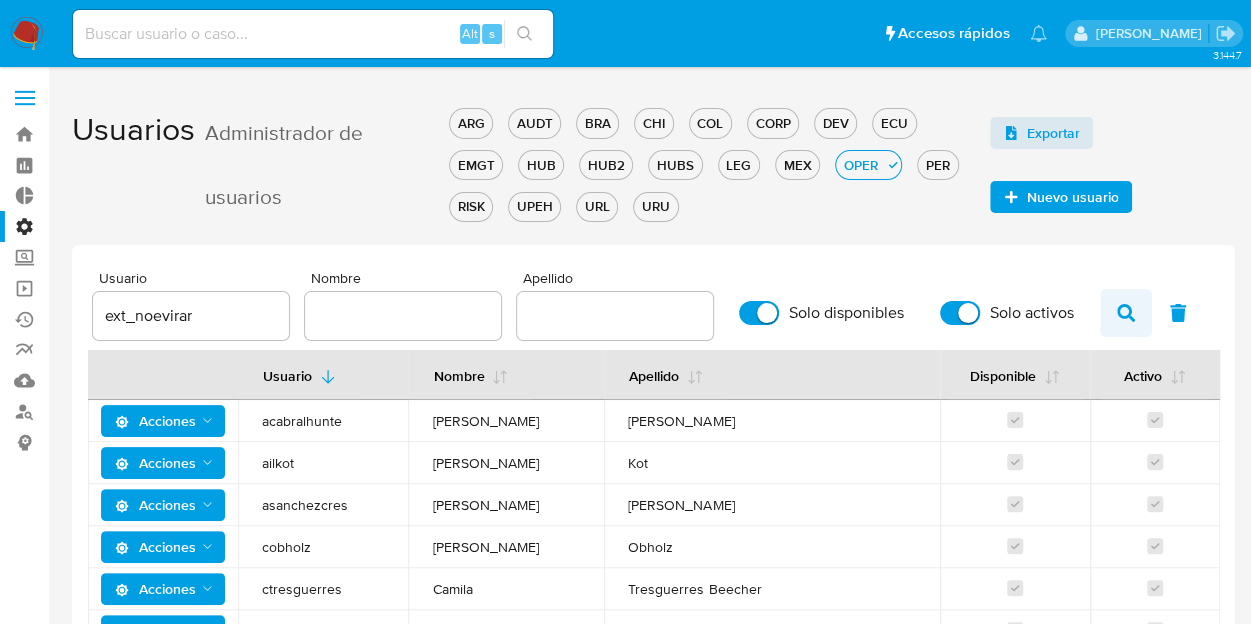 click 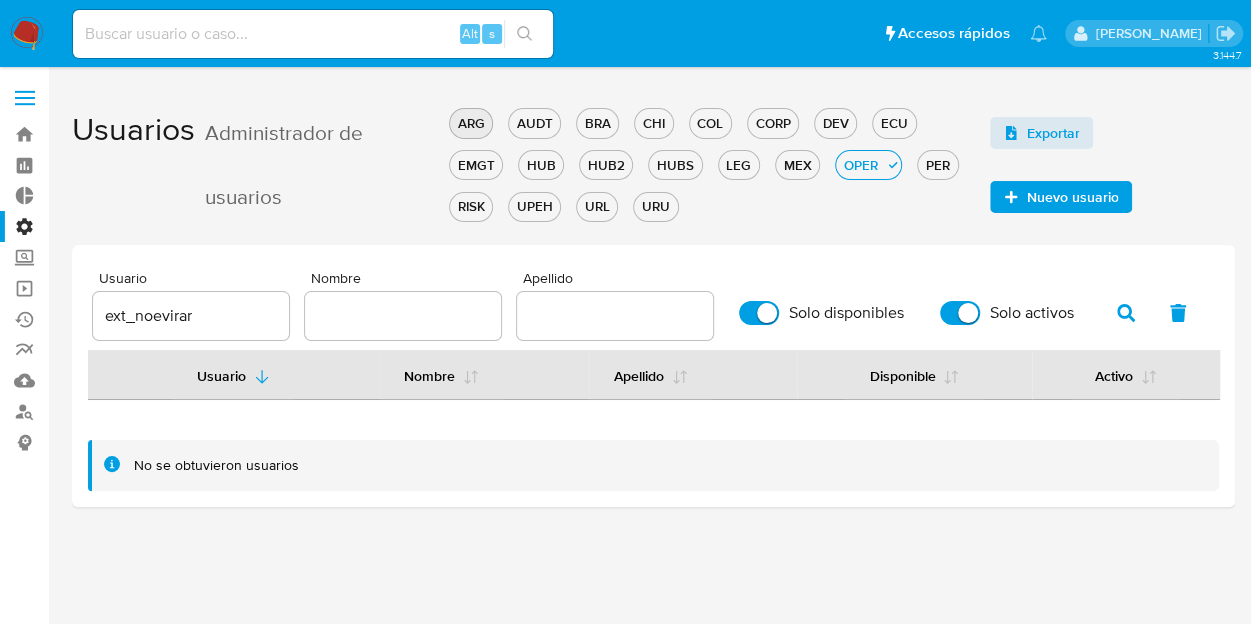 click on "ARG" at bounding box center [471, 123] 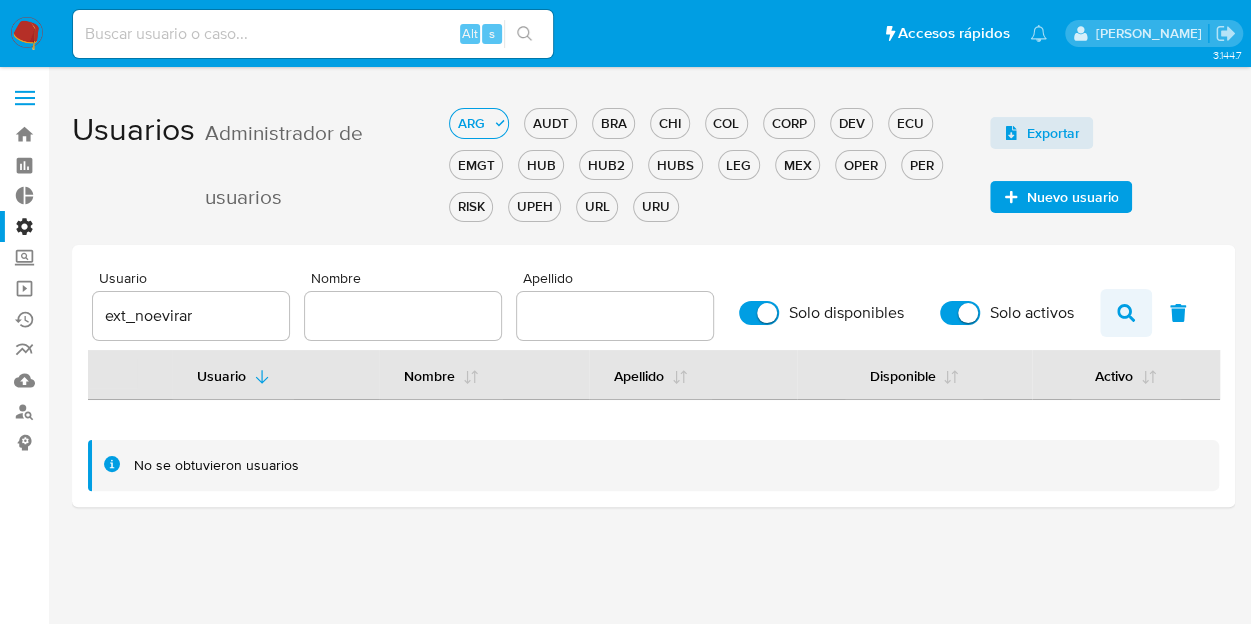 click 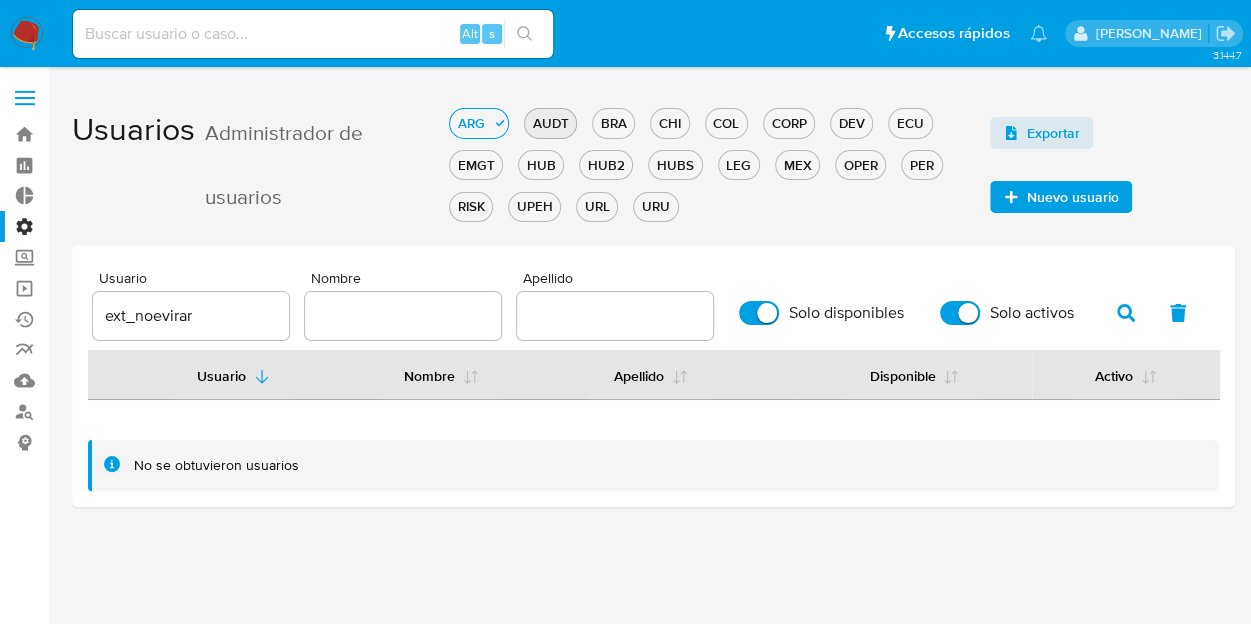 click on "AUDT" at bounding box center [550, 123] 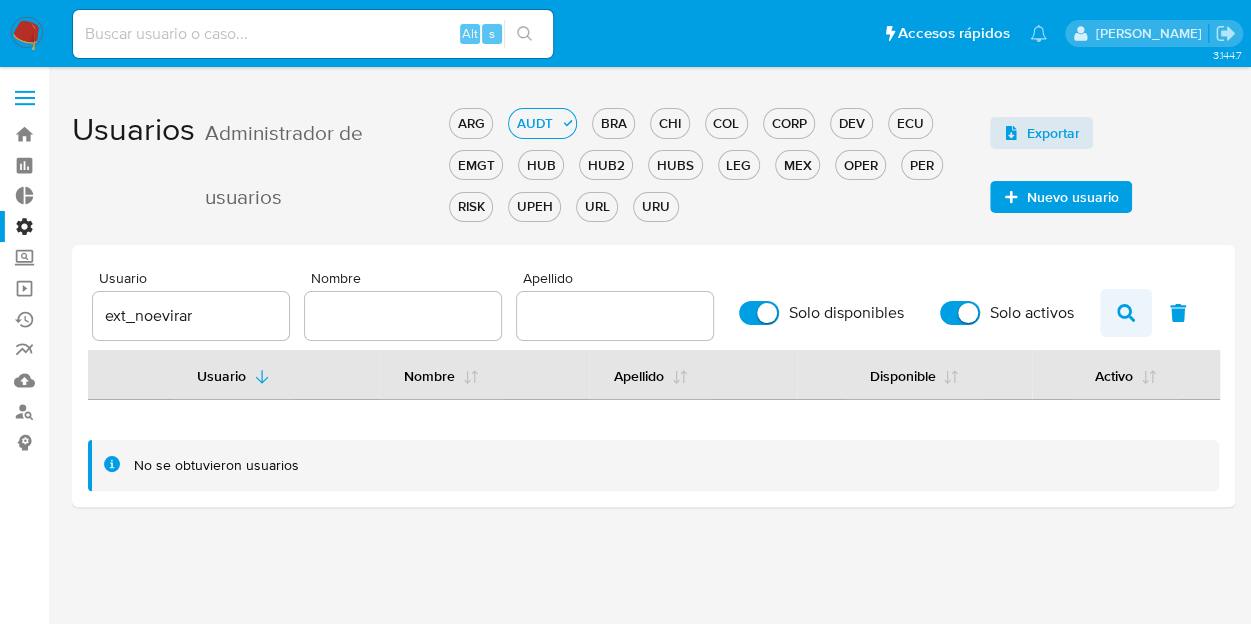 click 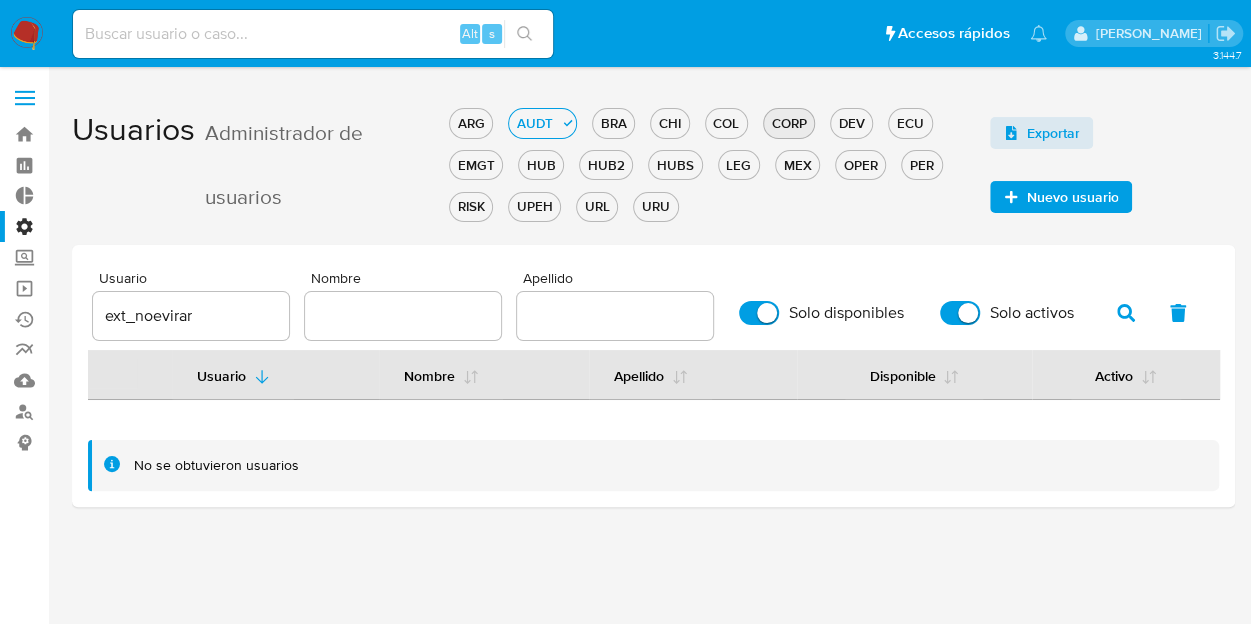 click on "CORP" at bounding box center (789, 123) 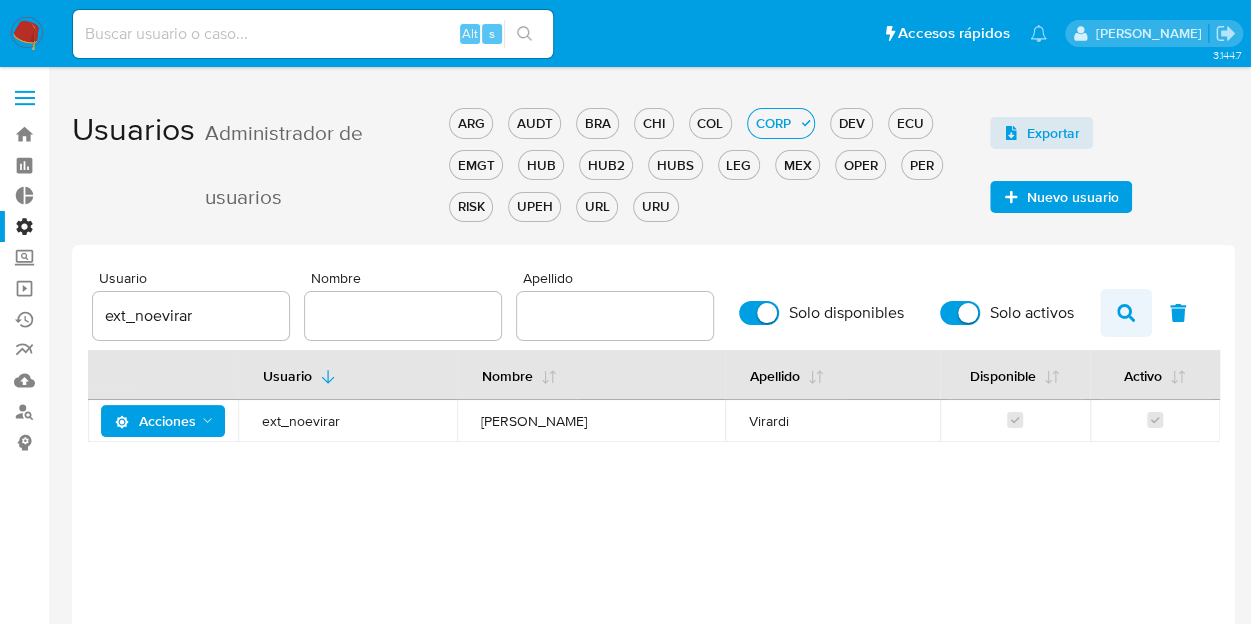 click 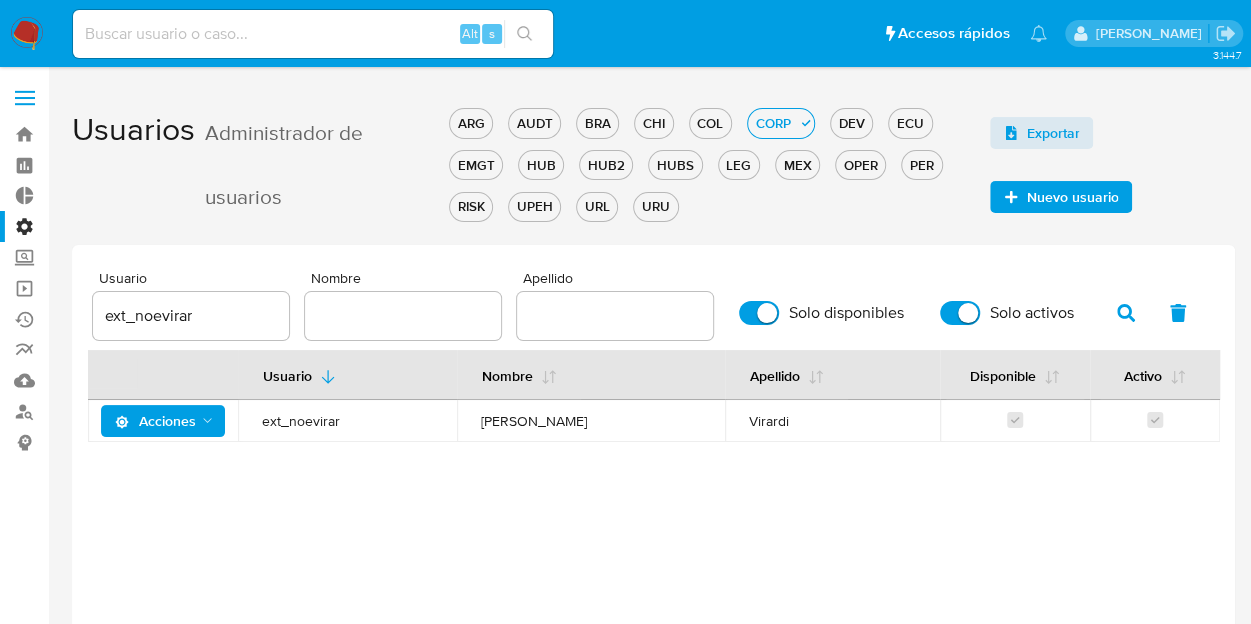 click on "ext_noevirar" at bounding box center [191, 316] 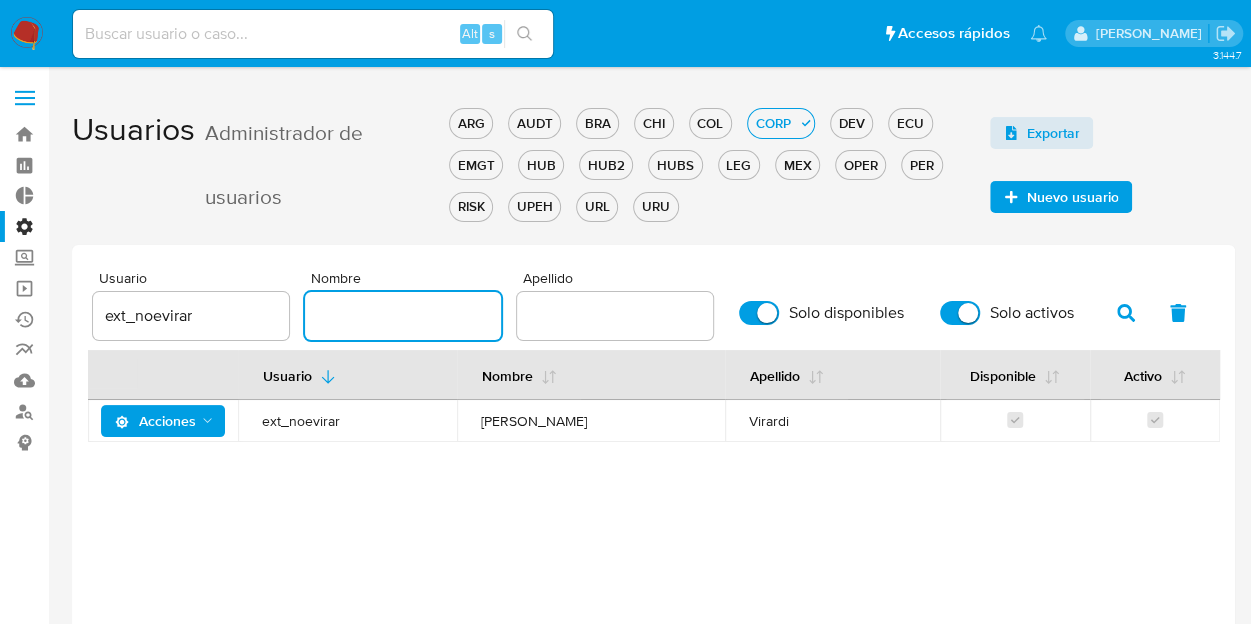 click at bounding box center [403, 316] 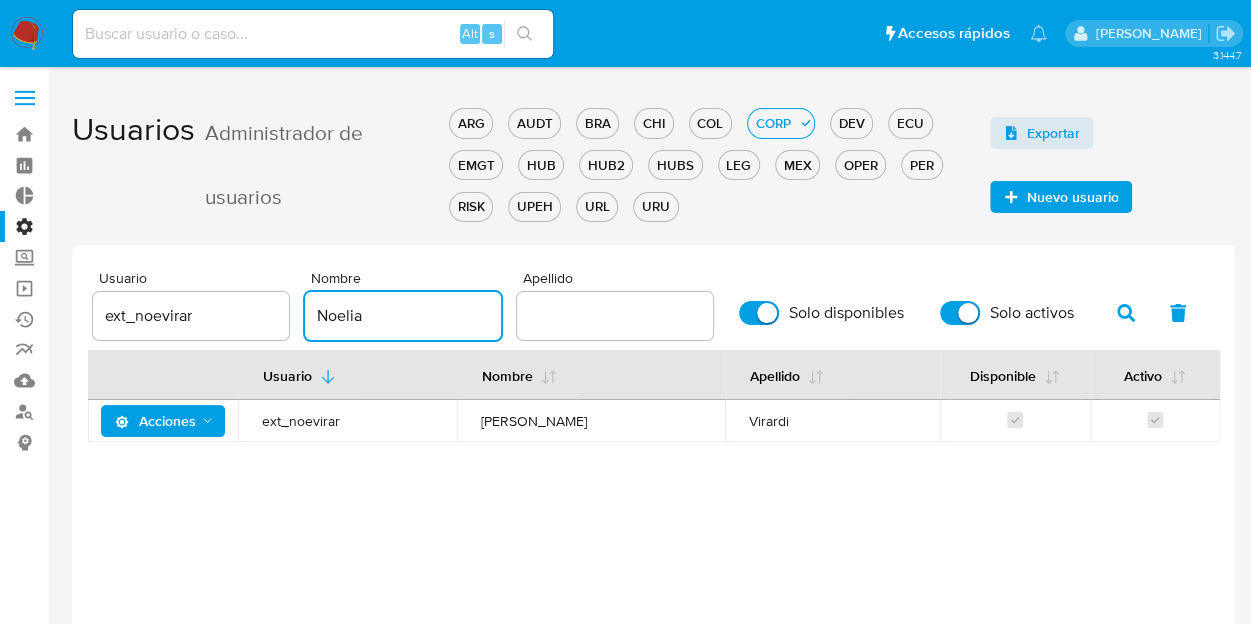 type on "Noelia" 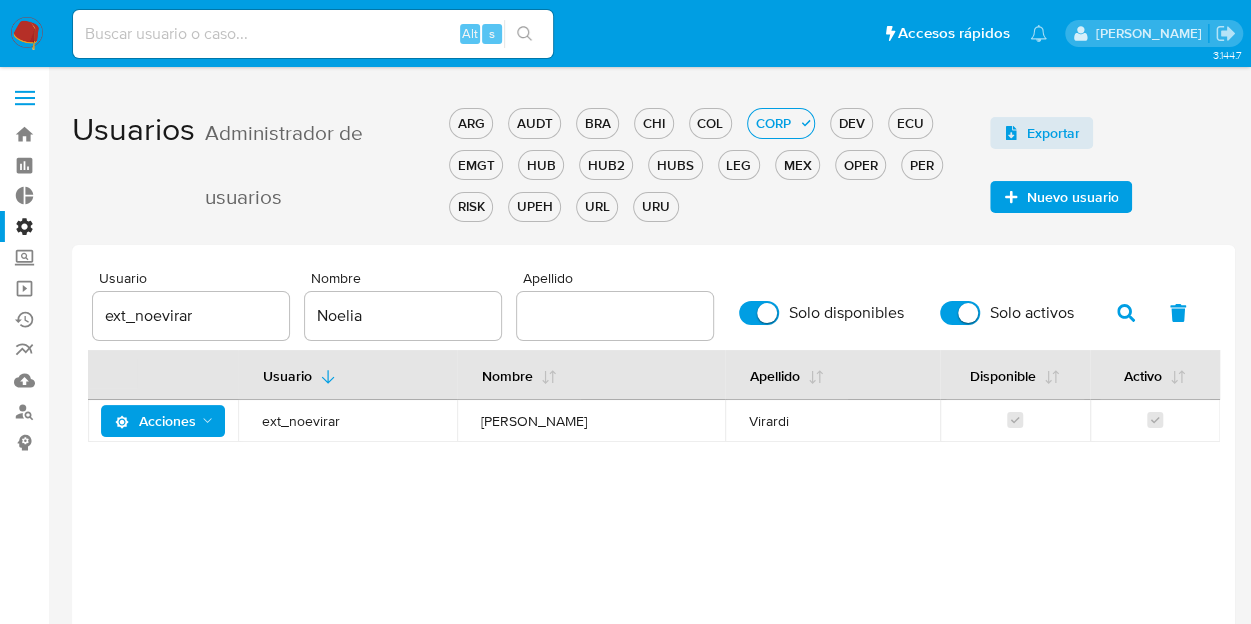 click on "Usuario ext_noevirar Nombre Noelia Apellido Solo disponibles Solo activos" at bounding box center [653, 305] 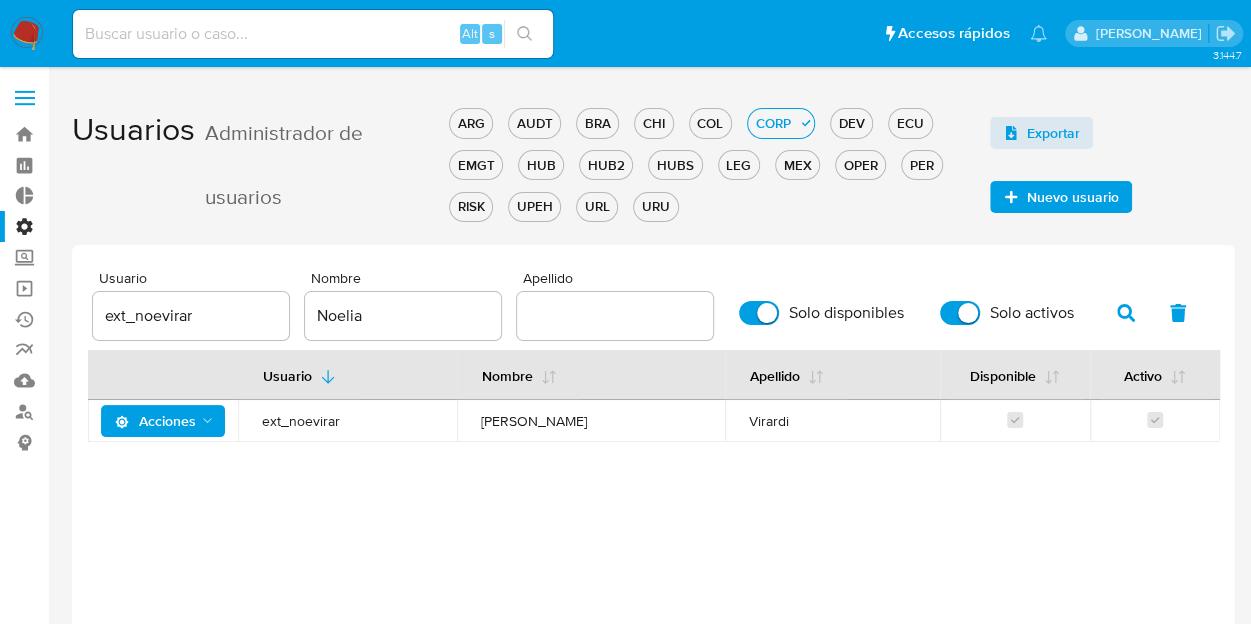 click at bounding box center (615, 316) 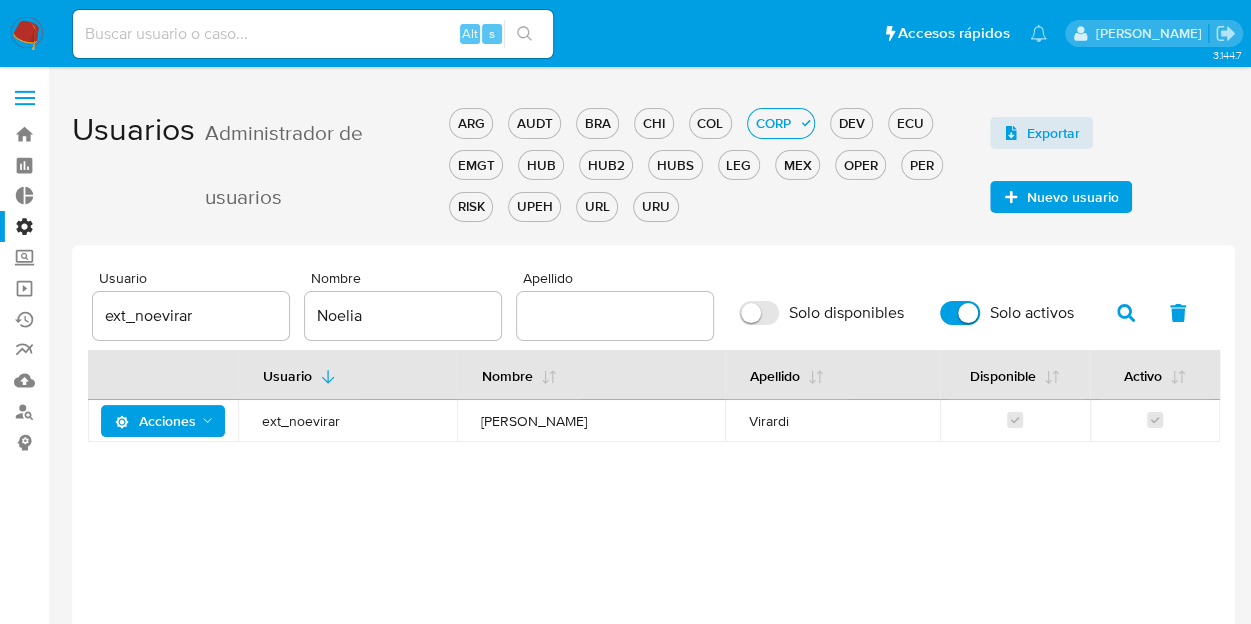 checkbox on "false" 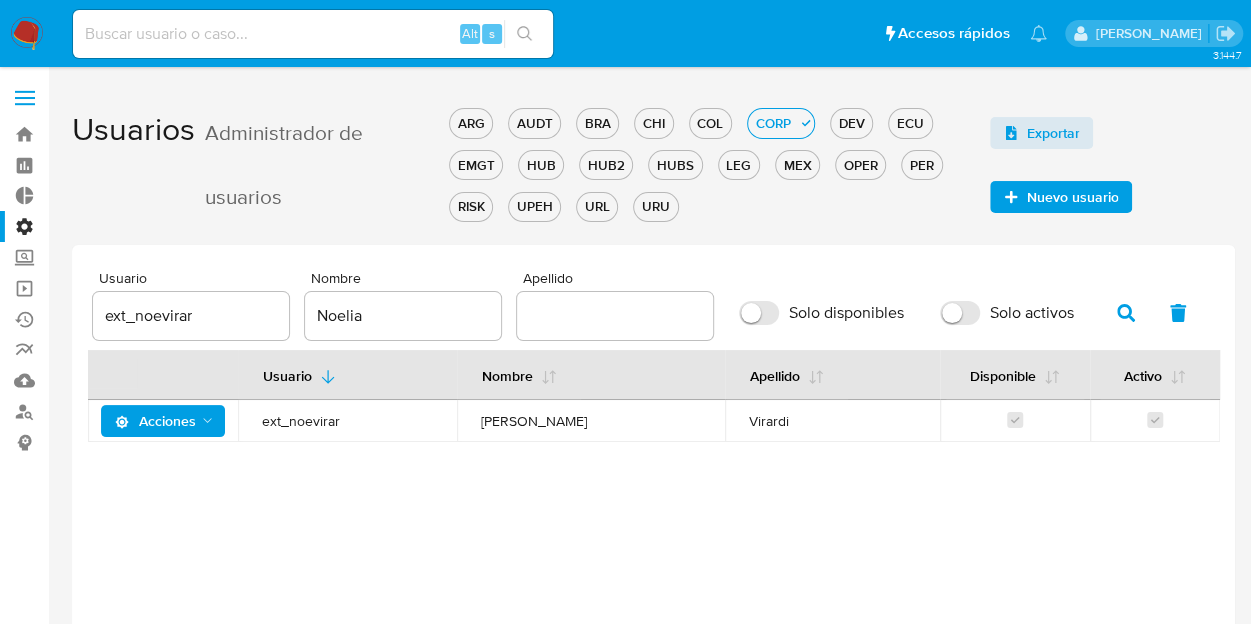 click at bounding box center (615, 316) 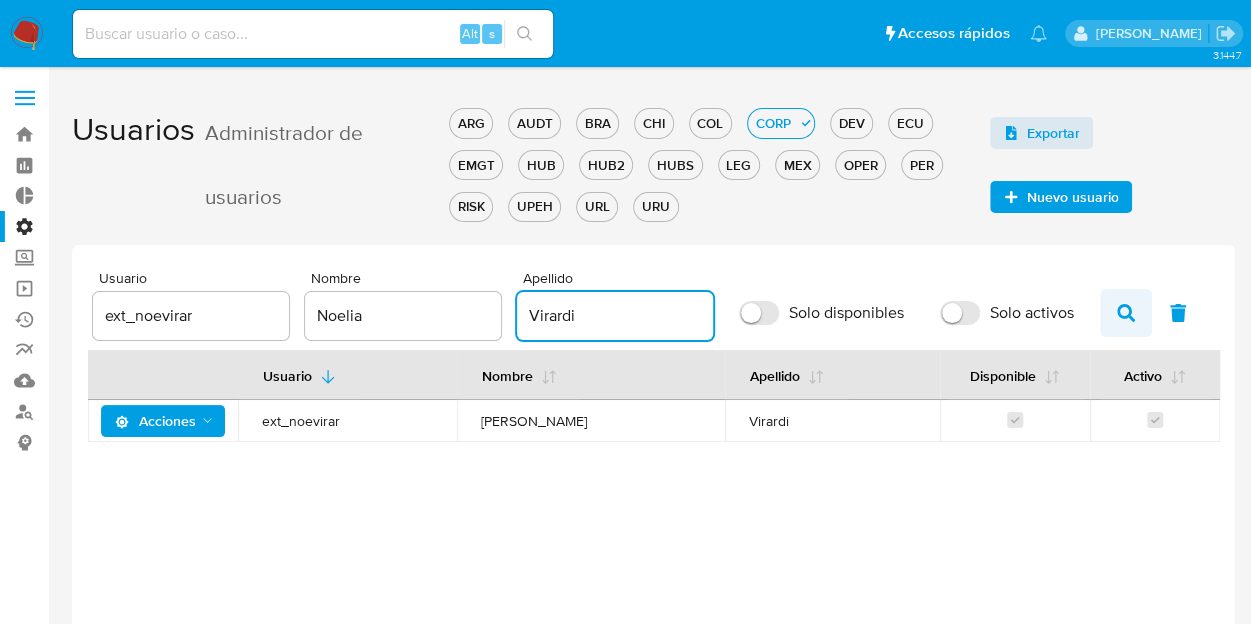 type on "Virardi" 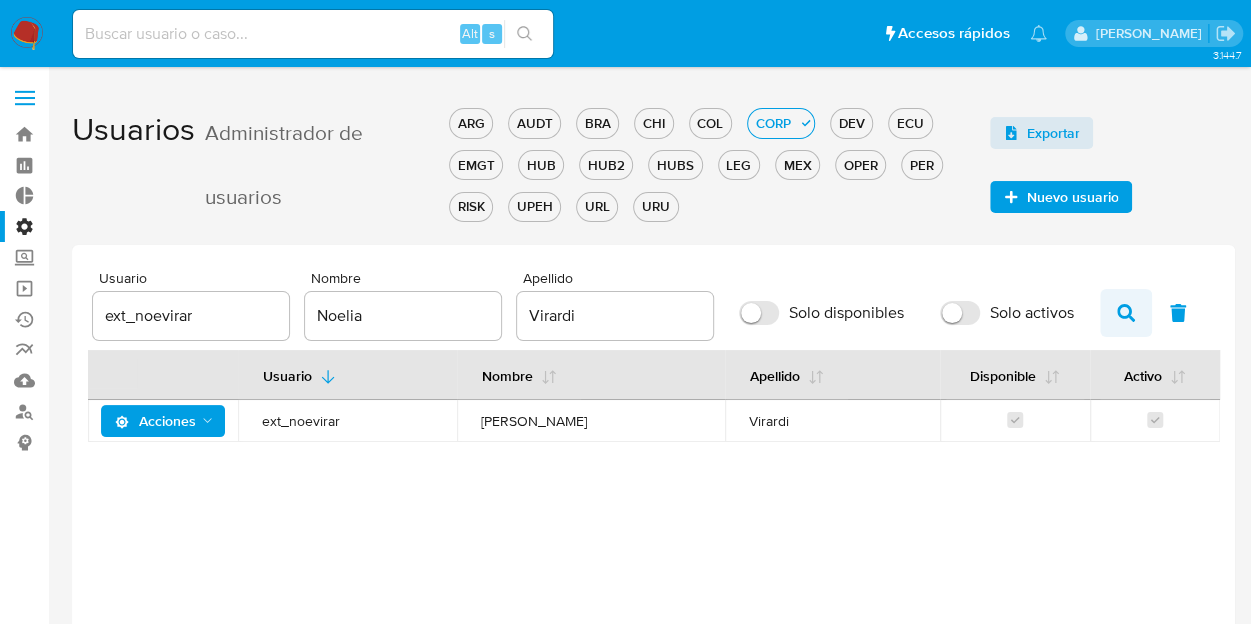 click 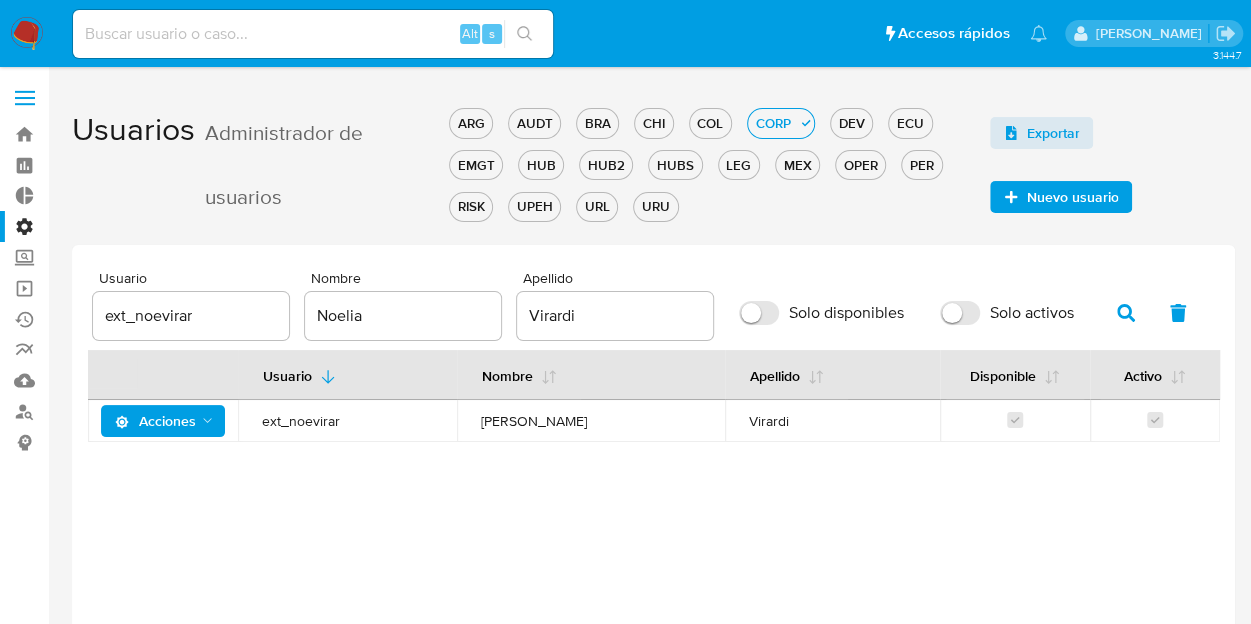 click on "Solo activos" at bounding box center (960, 313) 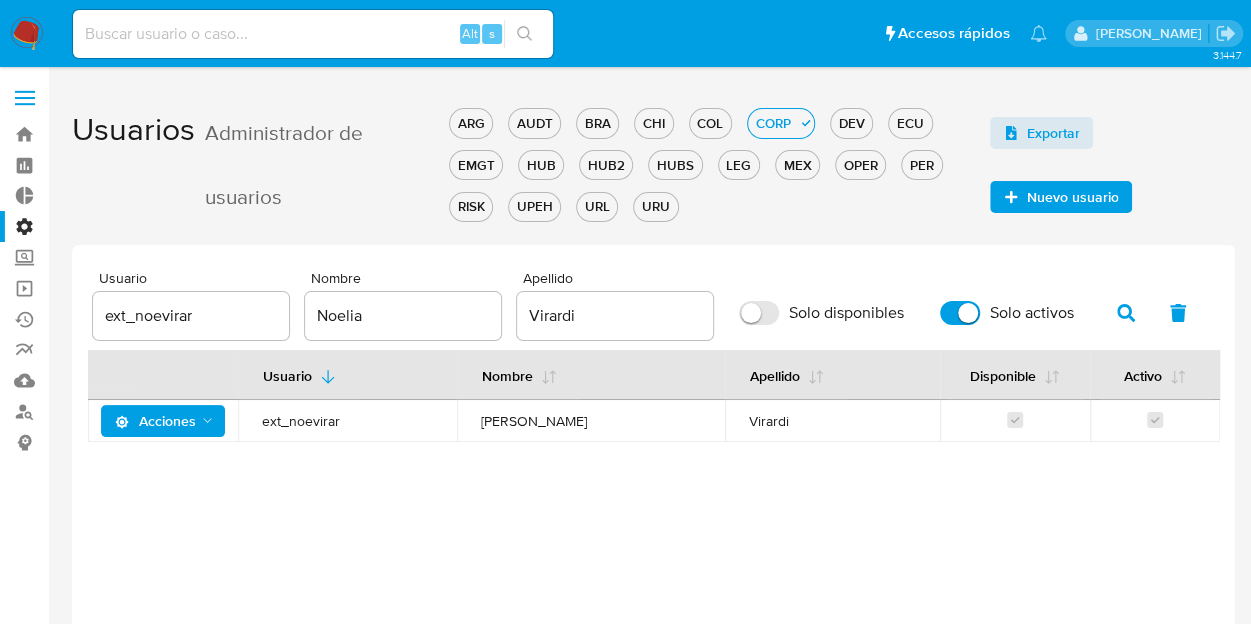 click on "Solo disponibles" at bounding box center [759, 313] 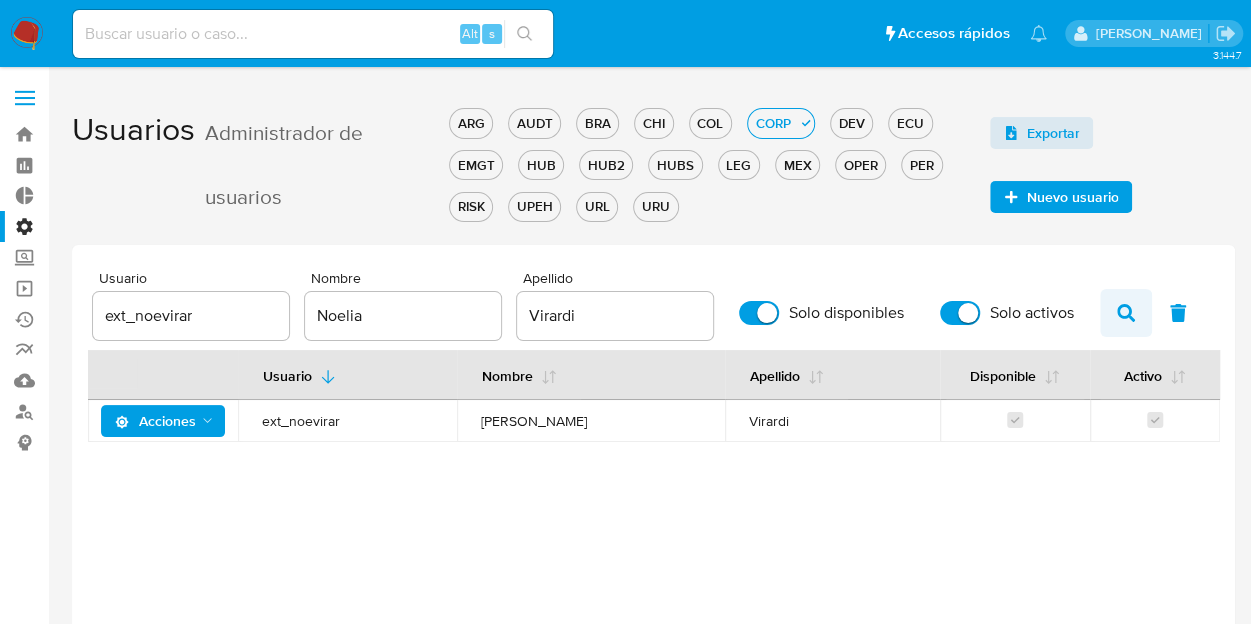 click 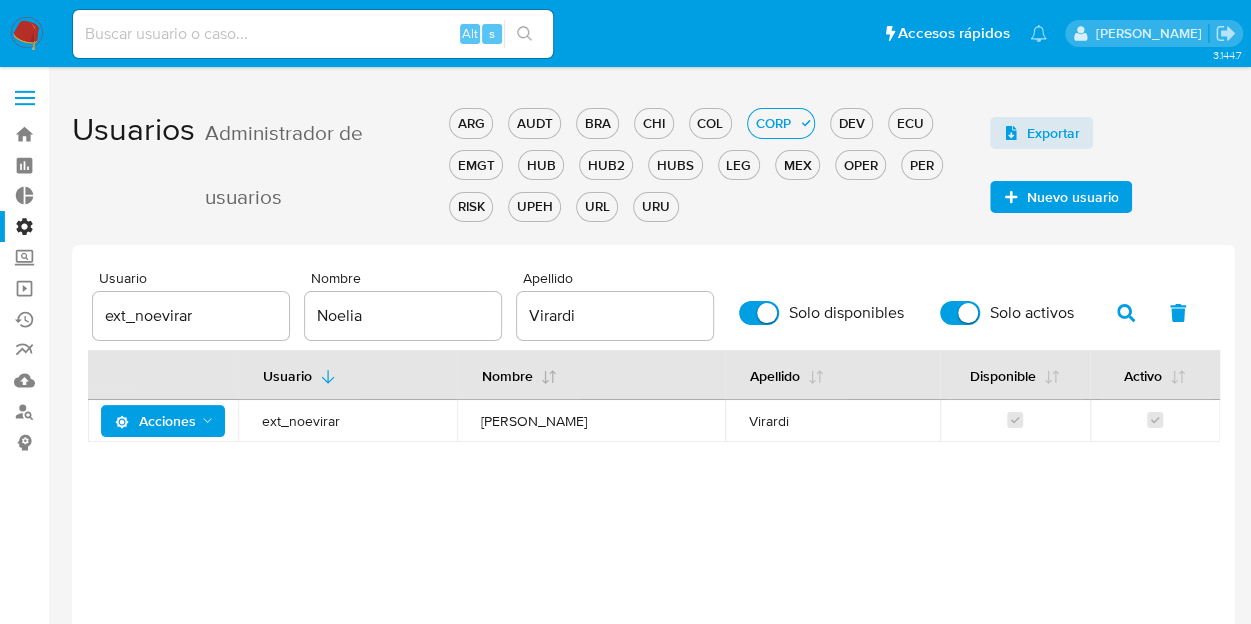 drag, startPoint x: 654, startPoint y: 328, endPoint x: 612, endPoint y: 365, distance: 55.97321 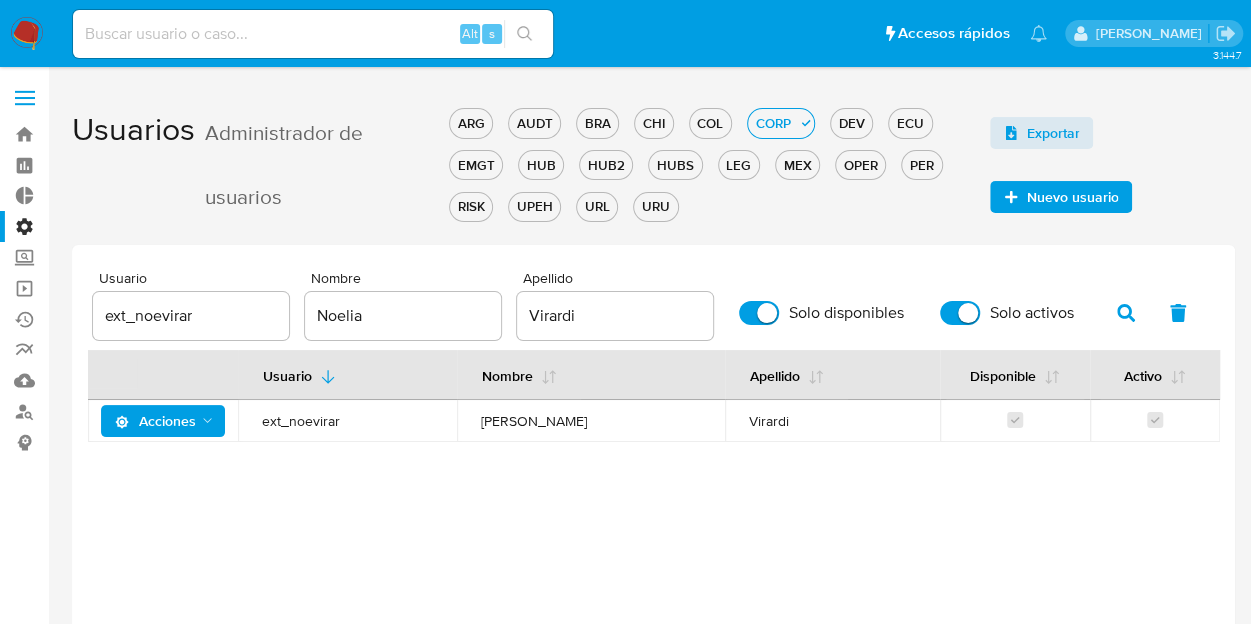 click on "Usuario Nombre Apellido Disponible Activo Acciones ext_noevirar Noelia Sabina Virardi" at bounding box center (653, 500) 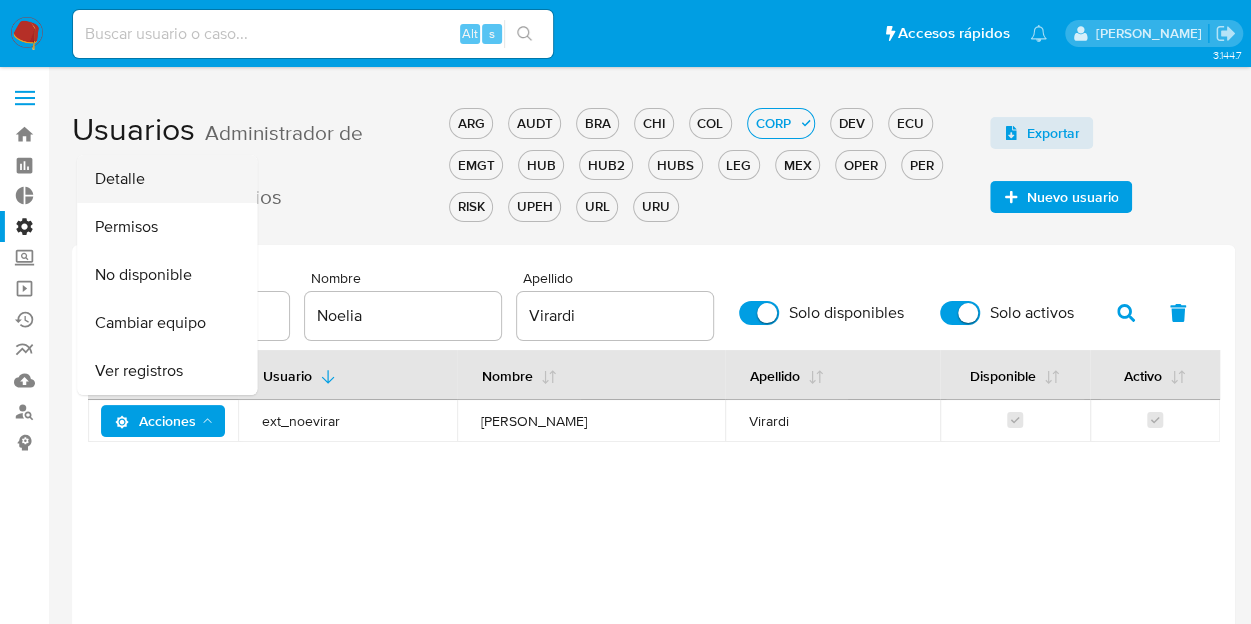 click on "Detalle" at bounding box center (167, 179) 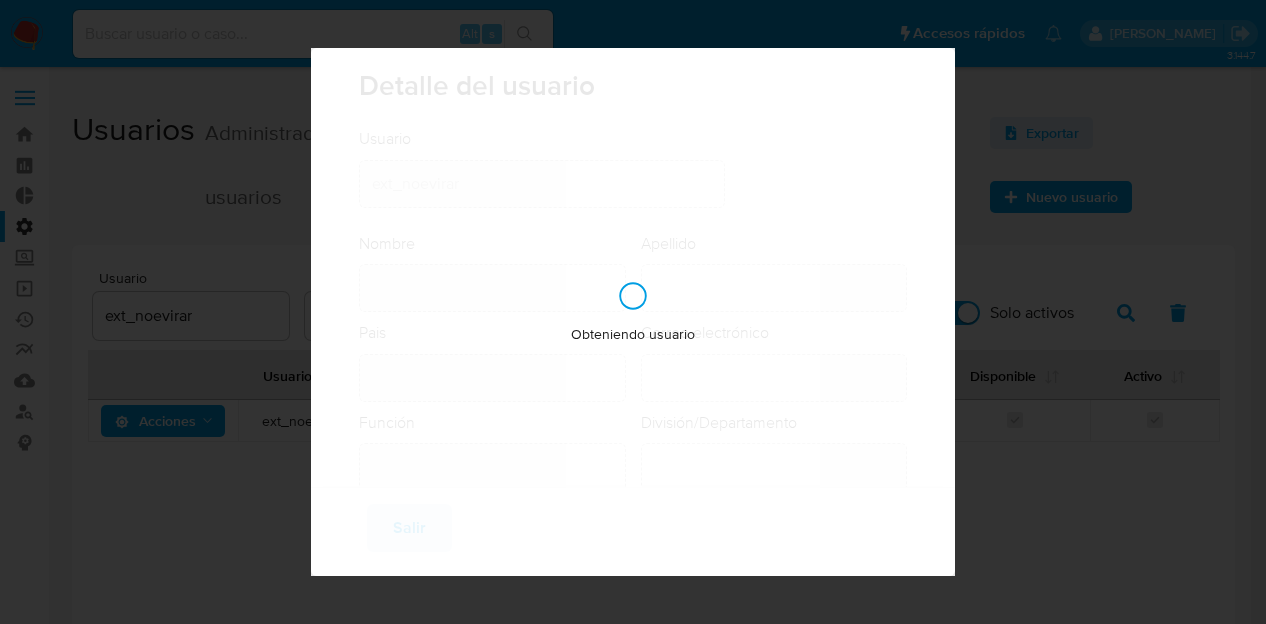 type on "Noelia Sabina" 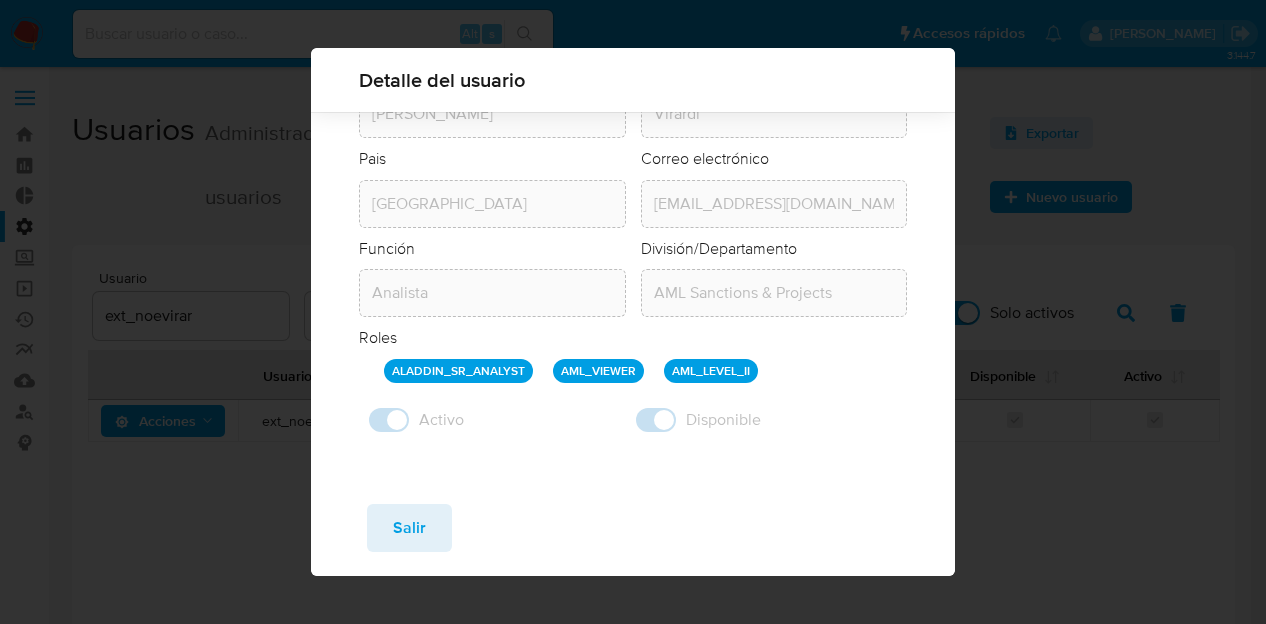 scroll, scrollTop: 158, scrollLeft: 0, axis: vertical 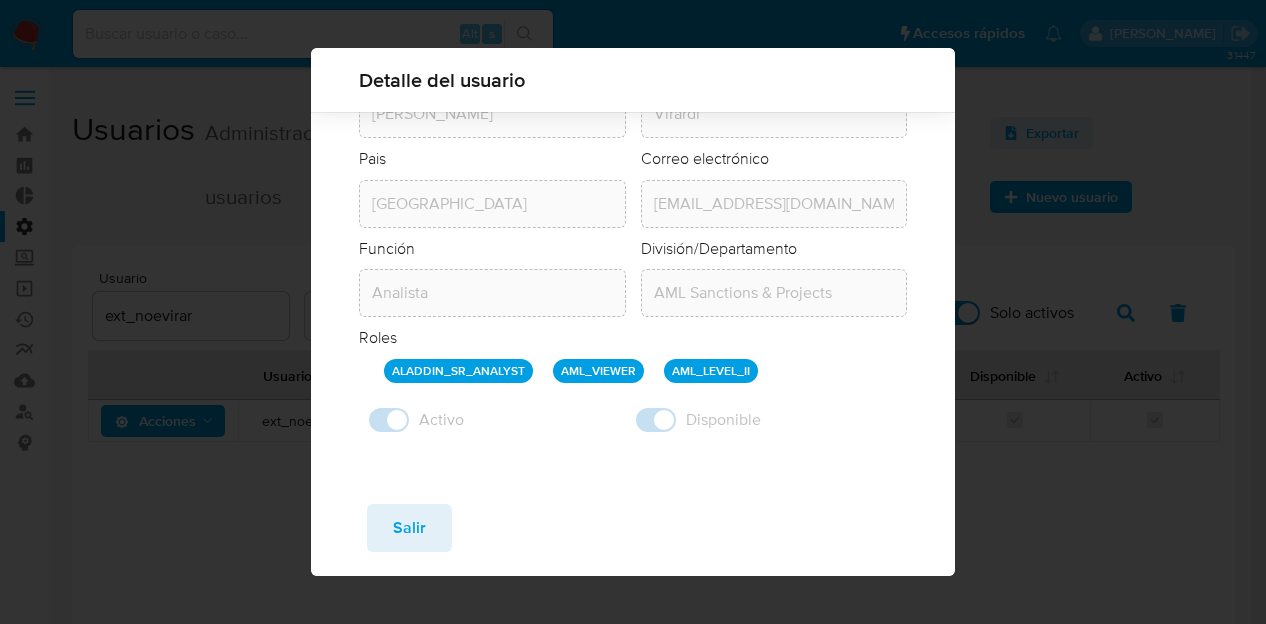 click on "Salir" at bounding box center (409, 528) 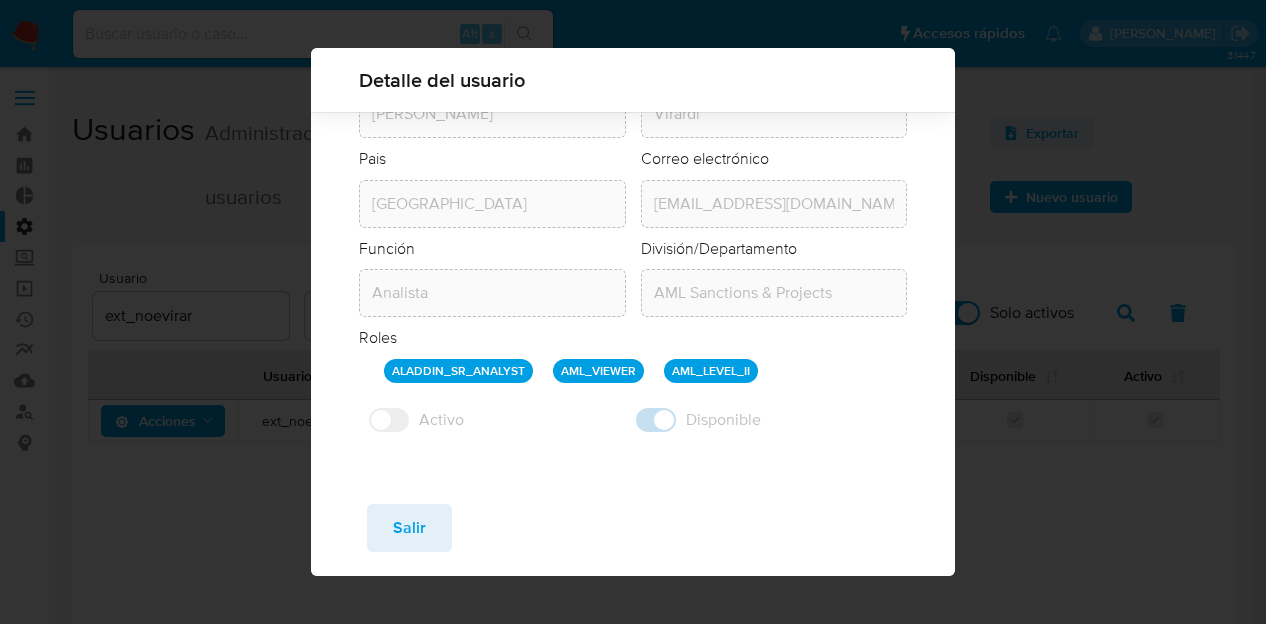 type 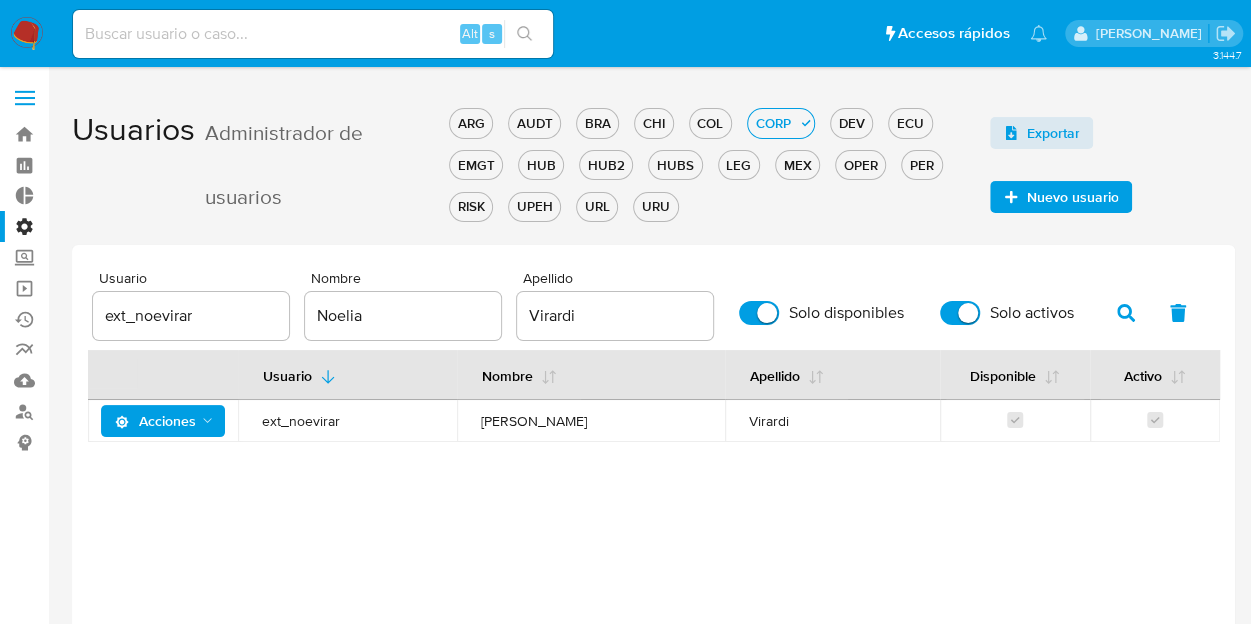 click on "Acciones" at bounding box center [165, 421] 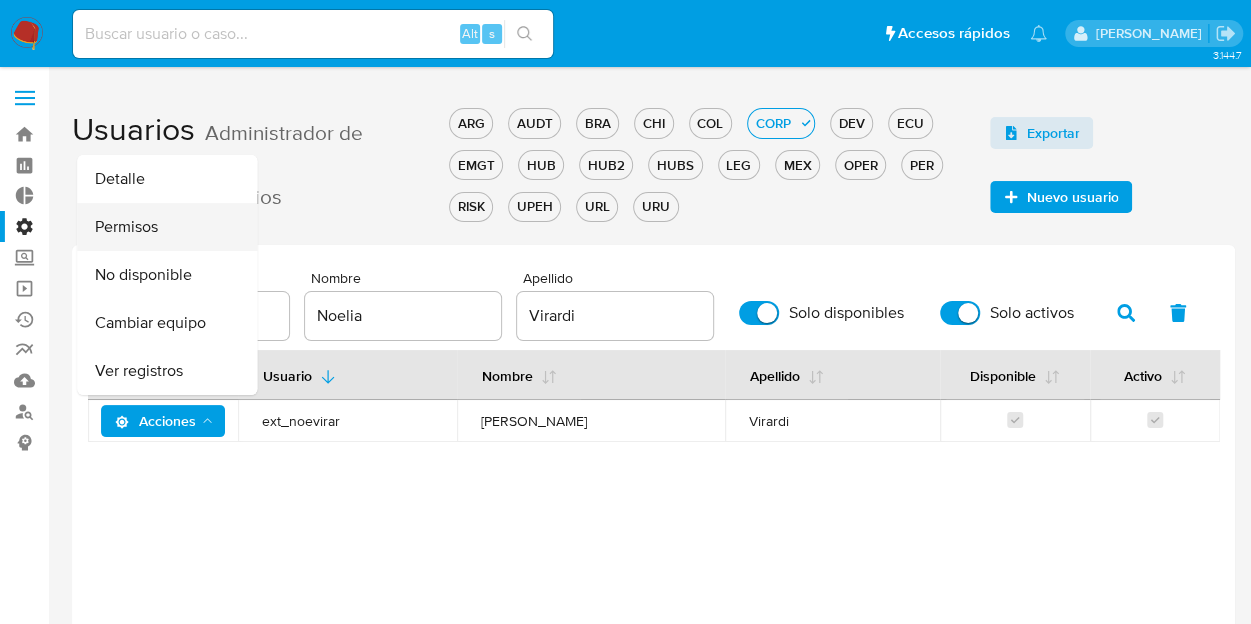 click on "Permisos" at bounding box center [167, 227] 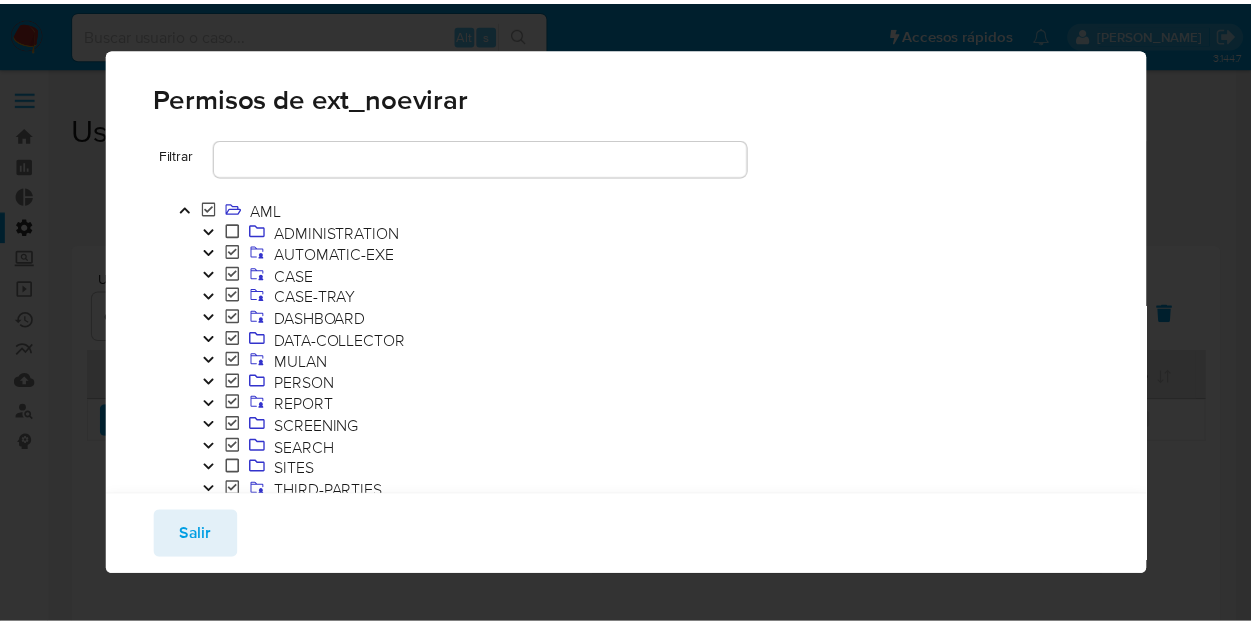 scroll, scrollTop: 0, scrollLeft: 0, axis: both 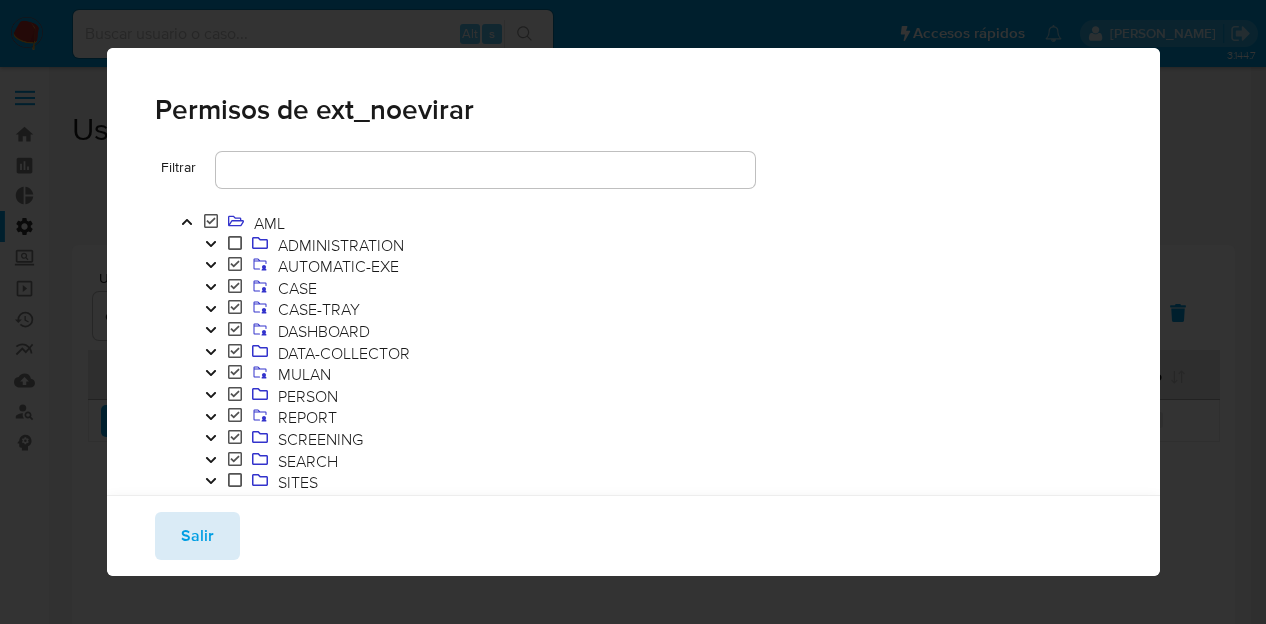 click on "Salir" at bounding box center (197, 536) 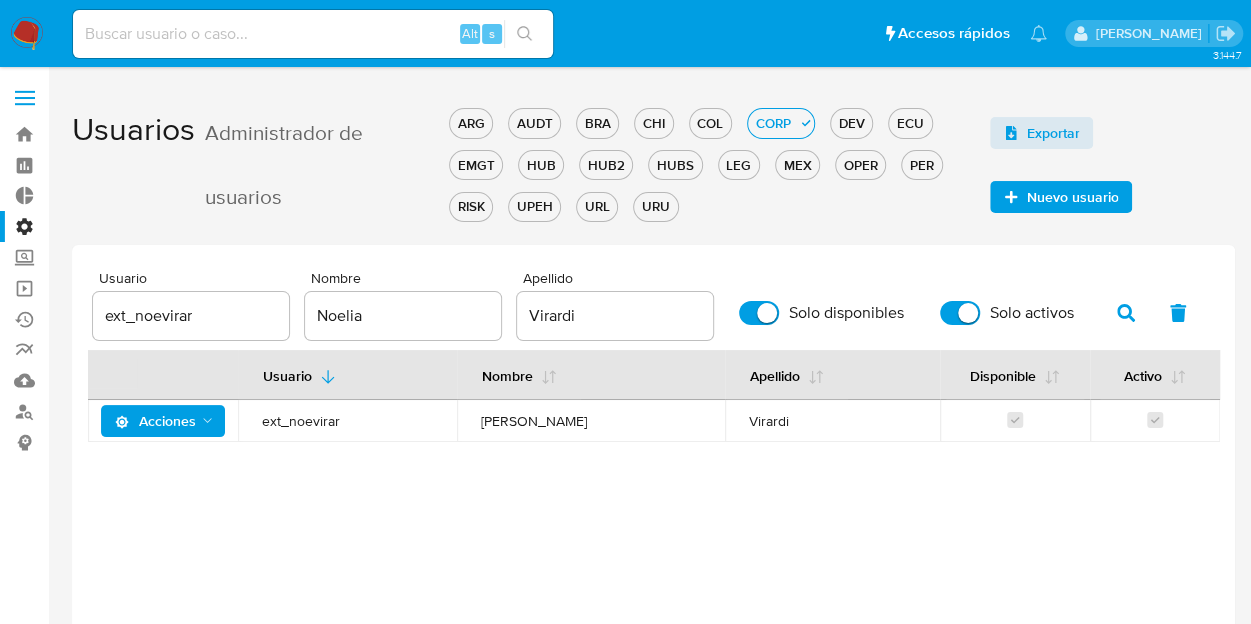 click on "Usuario Nombre Apellido Disponible Activo Acciones ext_noevirar Noelia Sabina Virardi" at bounding box center (653, 500) 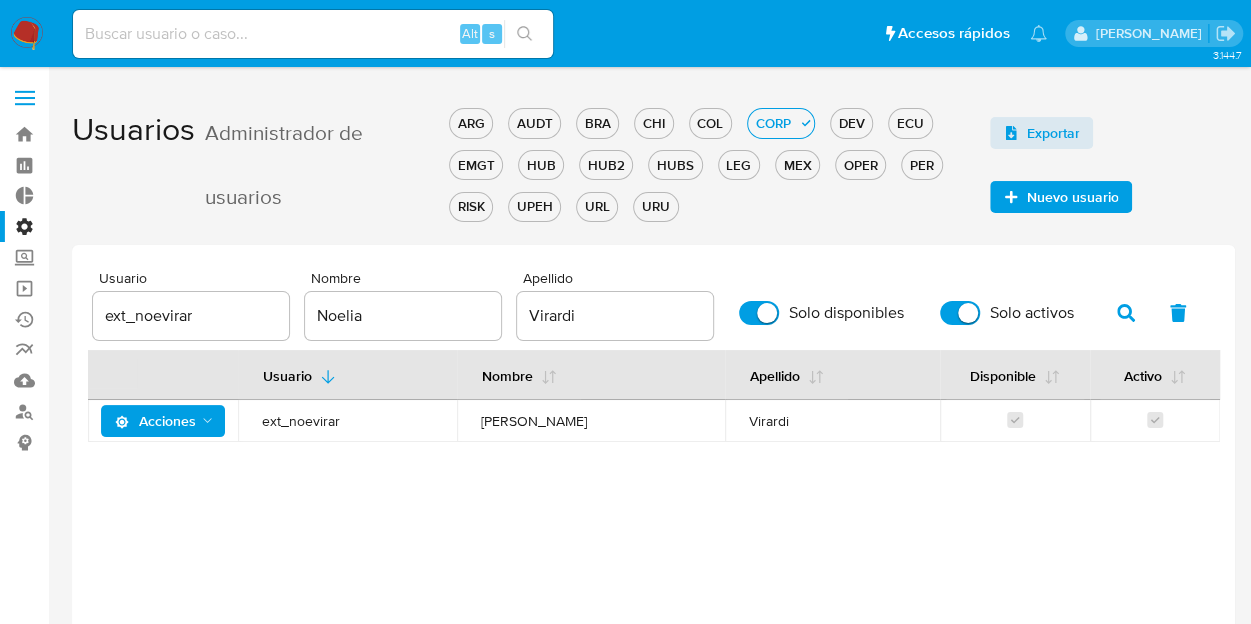click on "Acciones" at bounding box center (155, 421) 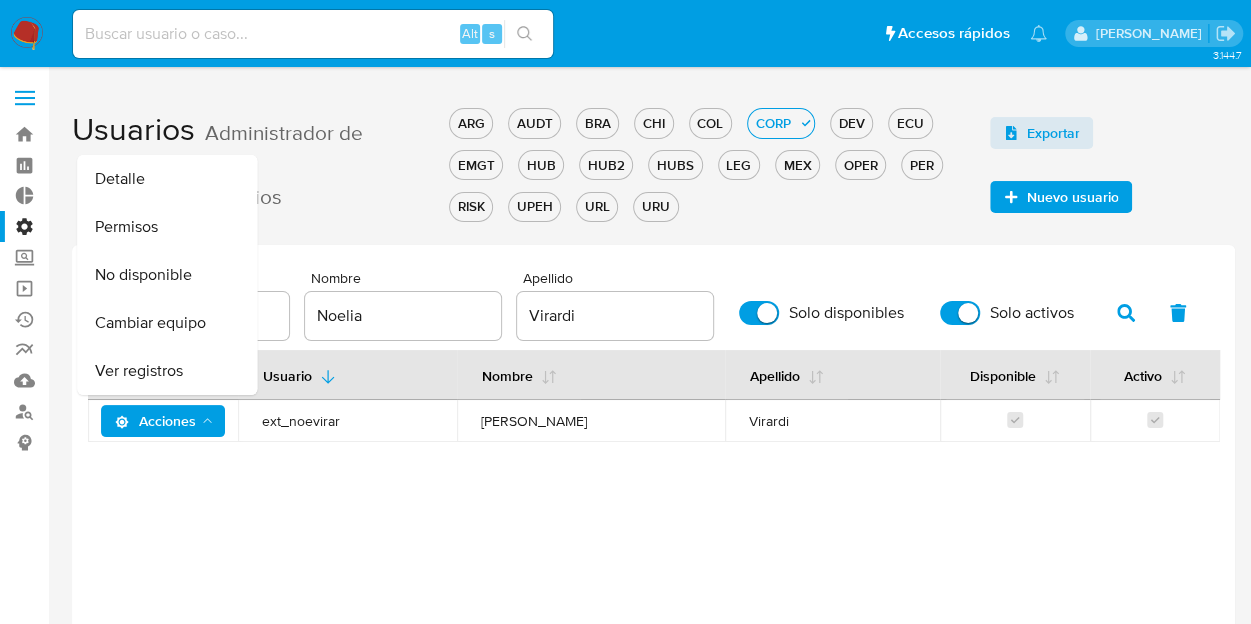 click on "Cambiar equipo" at bounding box center [167, 323] 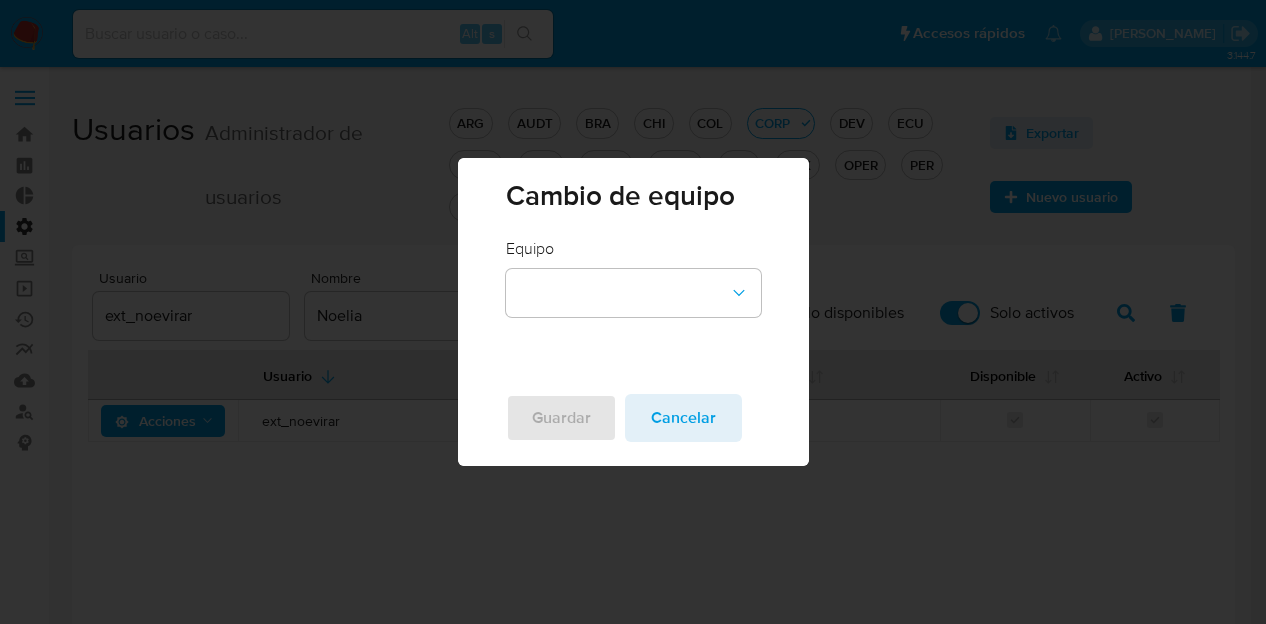 drag, startPoint x: 681, startPoint y: 421, endPoint x: 395, endPoint y: 354, distance: 293.74307 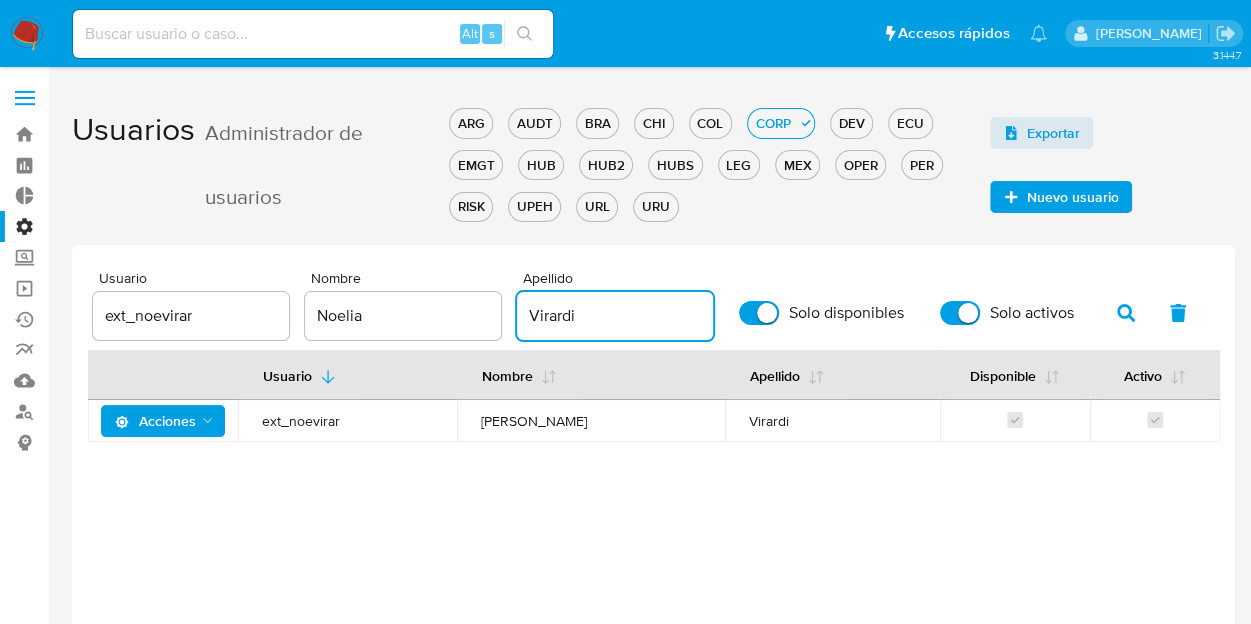 drag, startPoint x: 618, startPoint y: 321, endPoint x: 306, endPoint y: 291, distance: 313.439 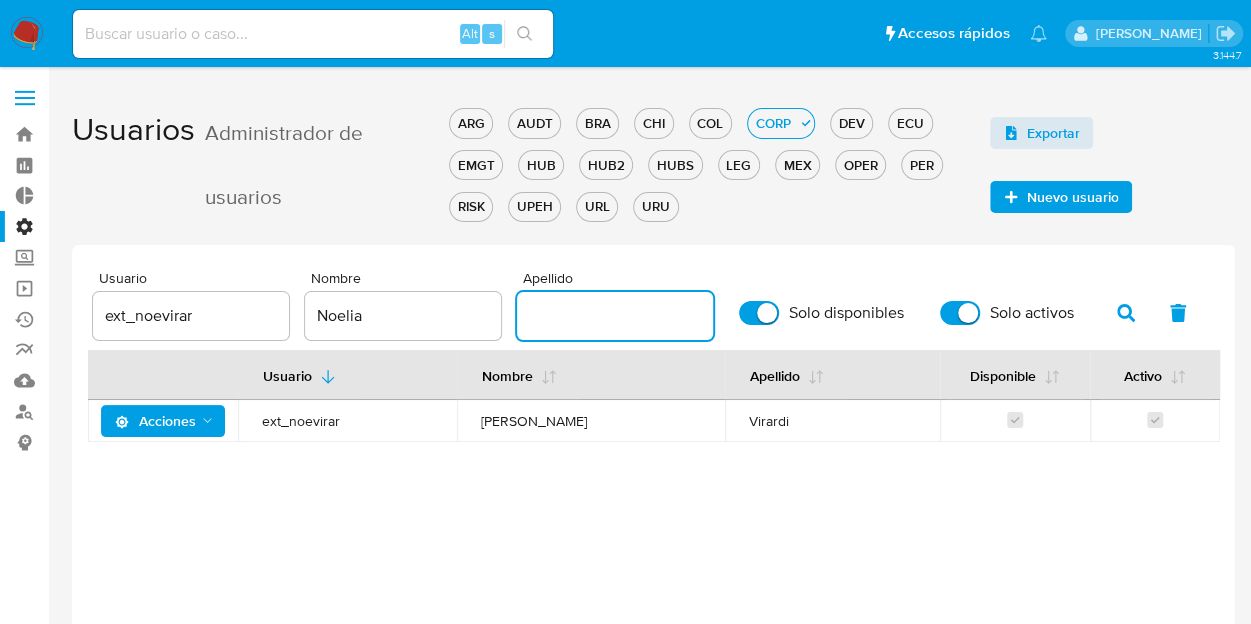 type 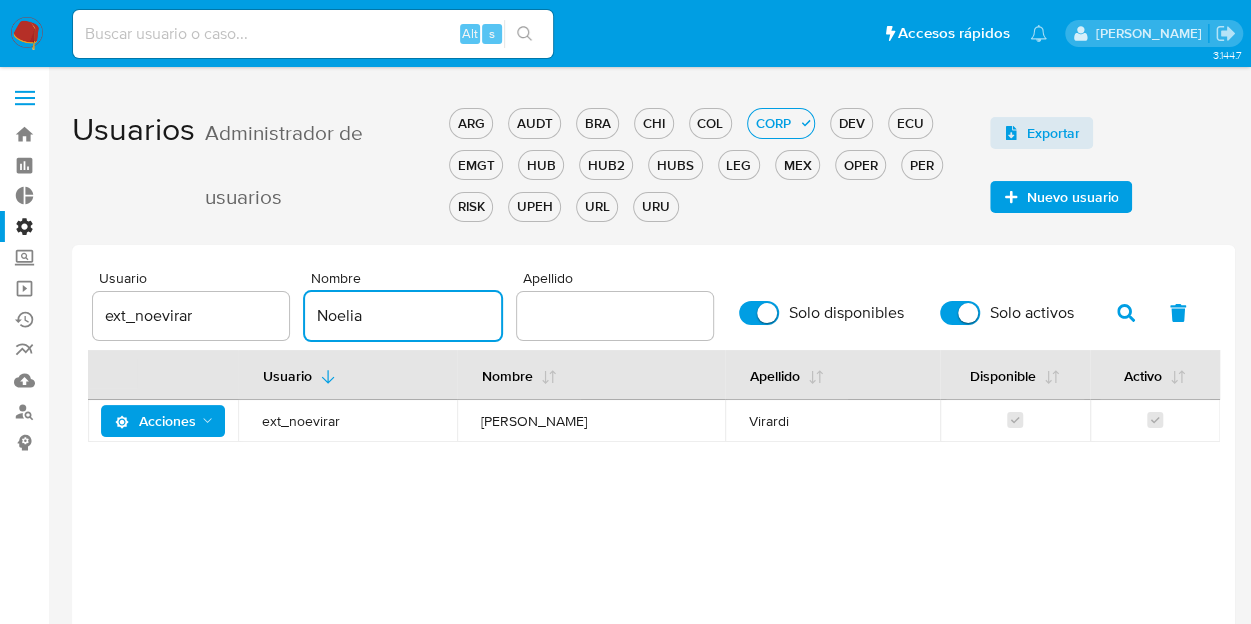 drag, startPoint x: 416, startPoint y: 320, endPoint x: -8, endPoint y: 215, distance: 436.80774 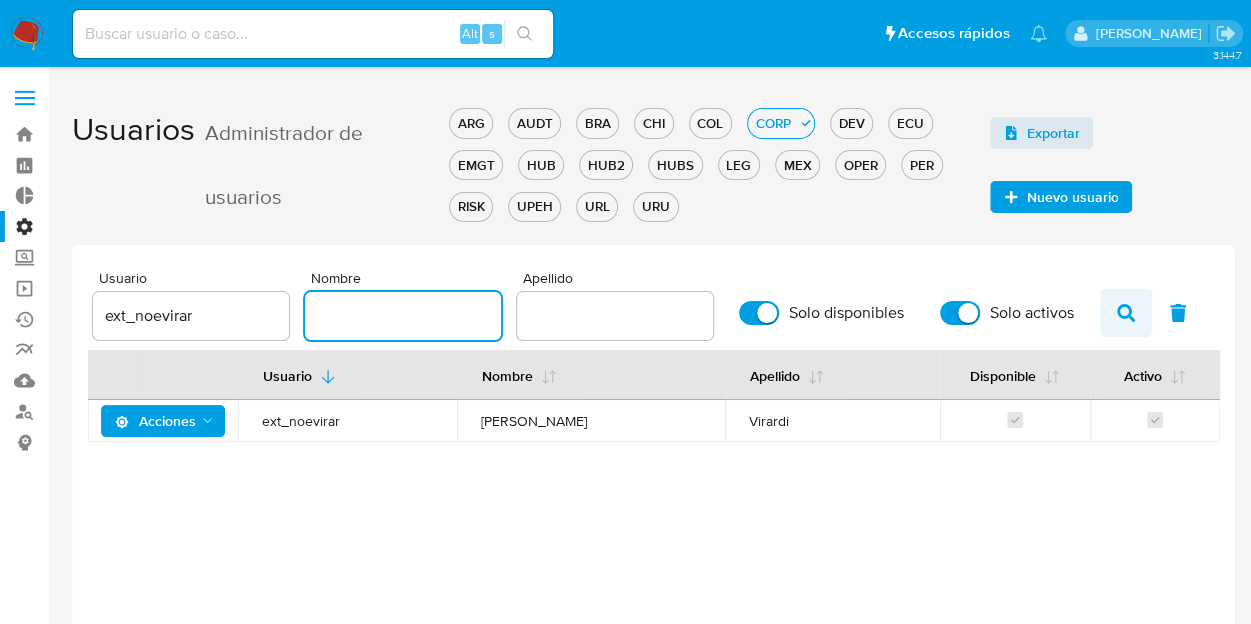 type 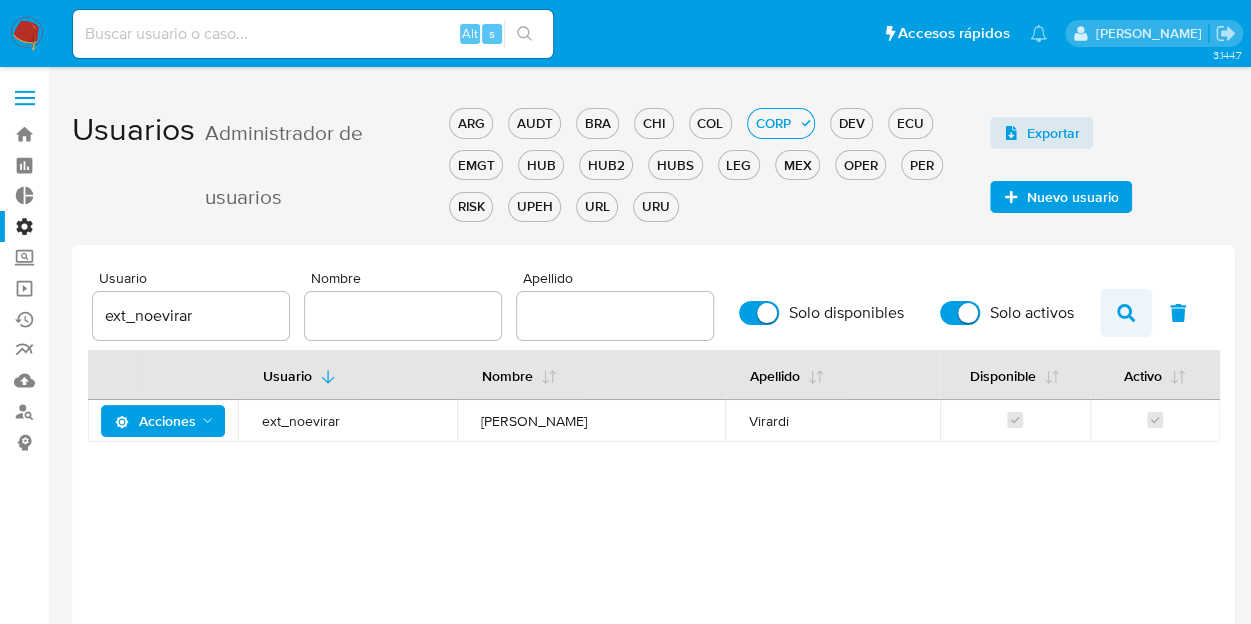 click 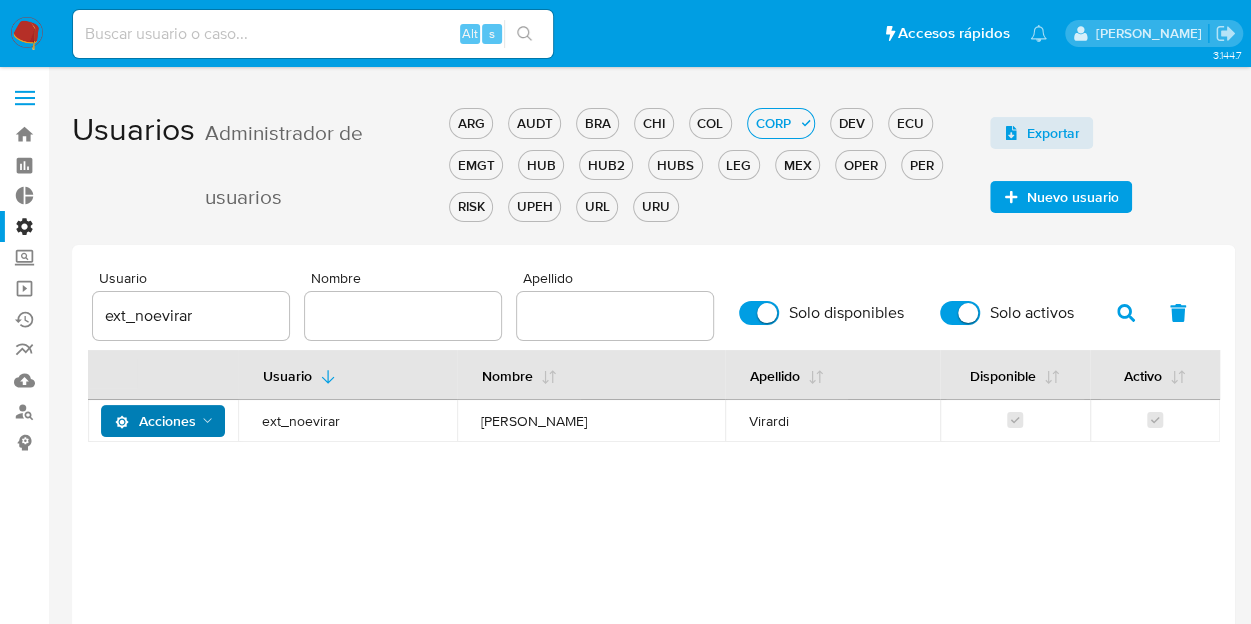 click 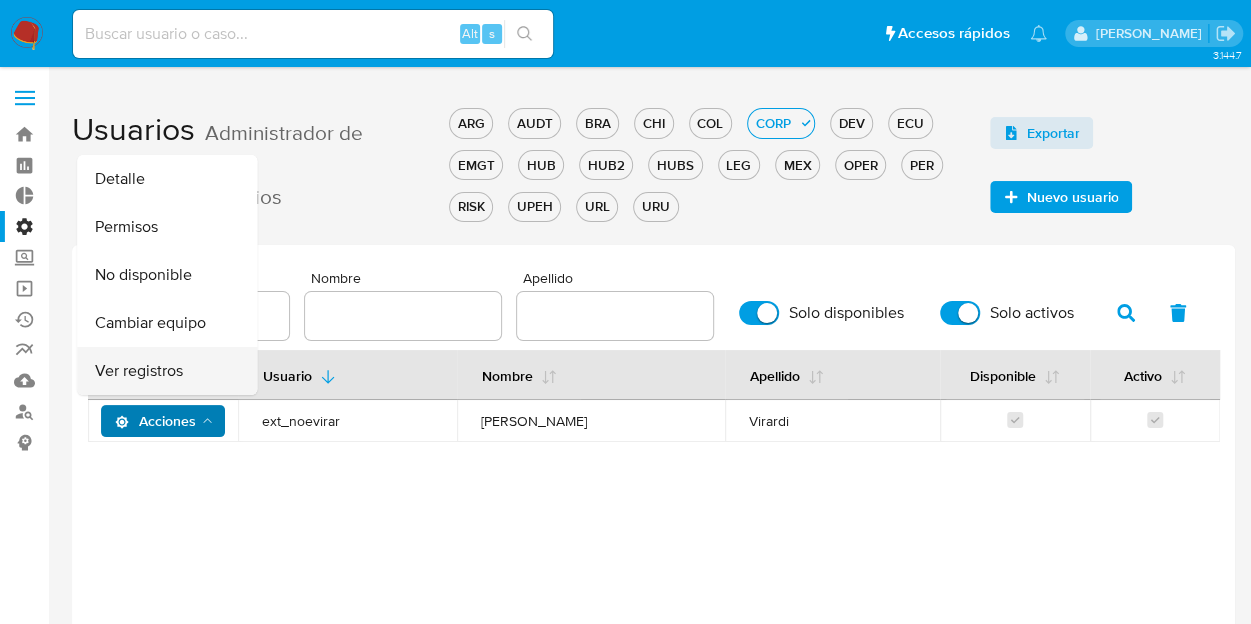 click on "Ver registros" at bounding box center [167, 371] 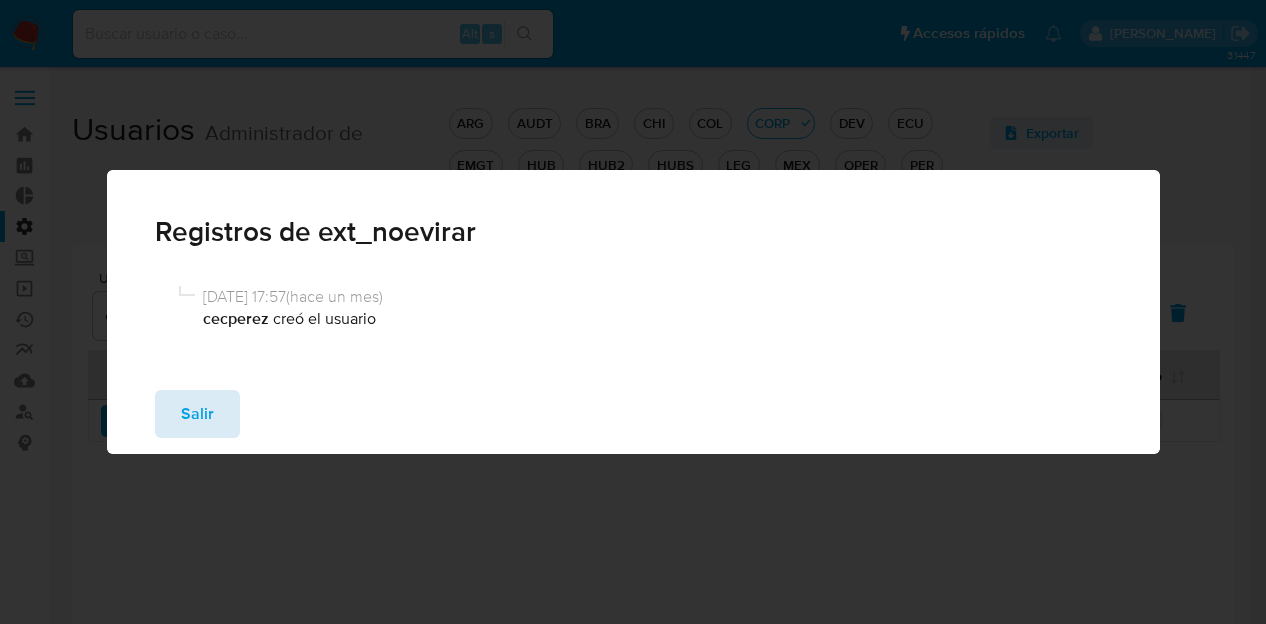 click on "Salir" at bounding box center (197, 414) 